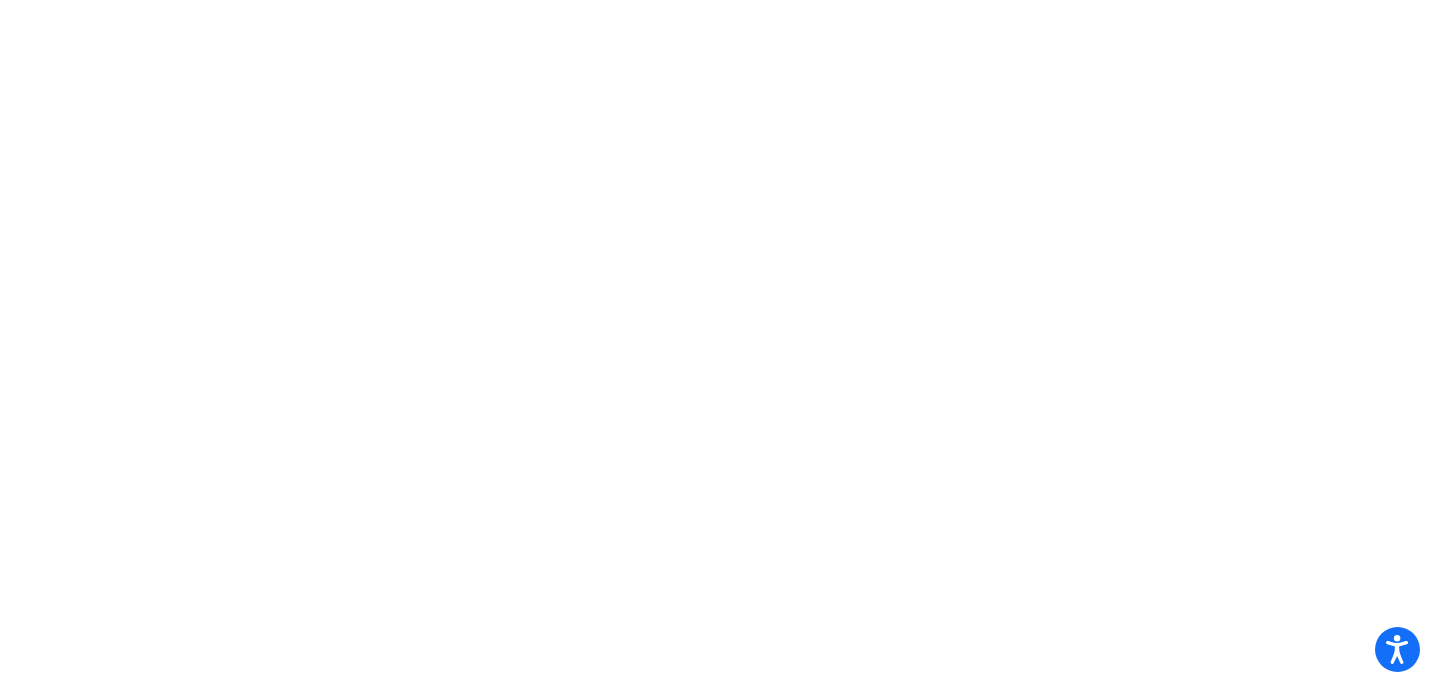 scroll, scrollTop: 0, scrollLeft: 0, axis: both 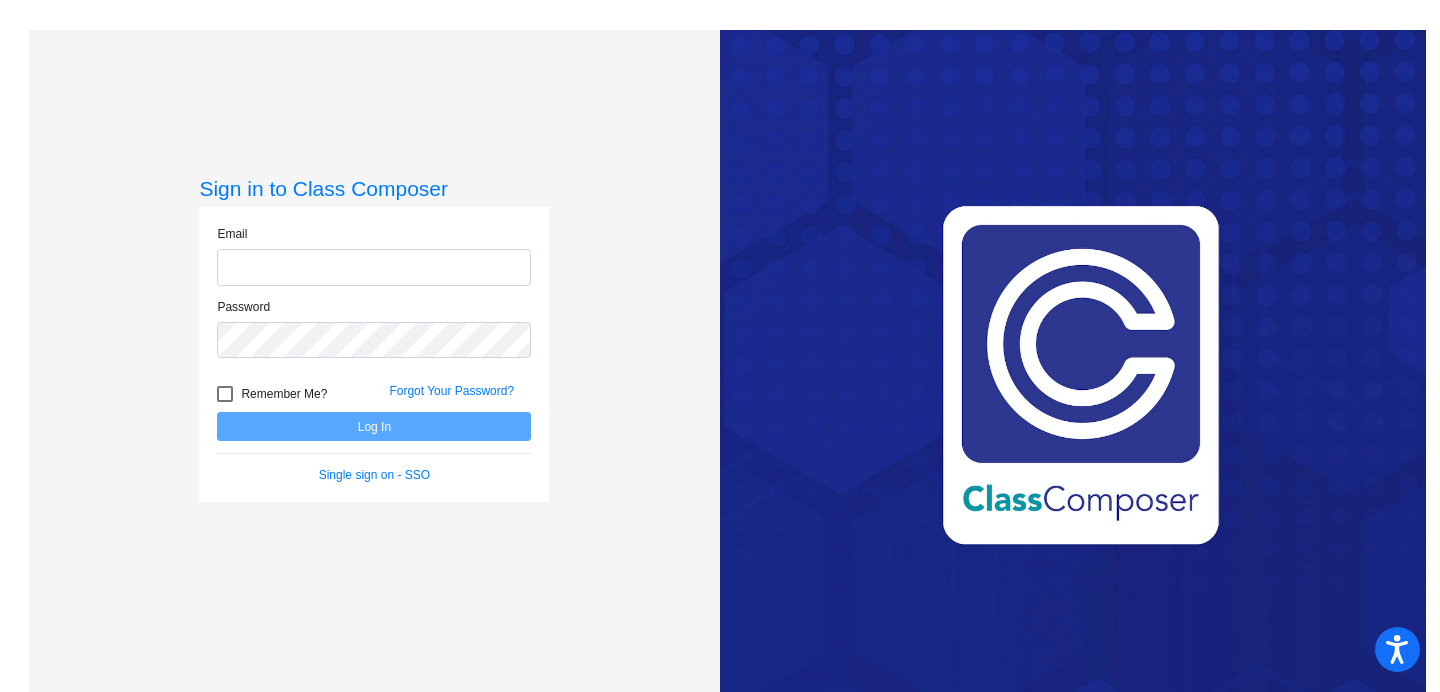 type on "[EMAIL_ADDRESS][DOMAIN_NAME]" 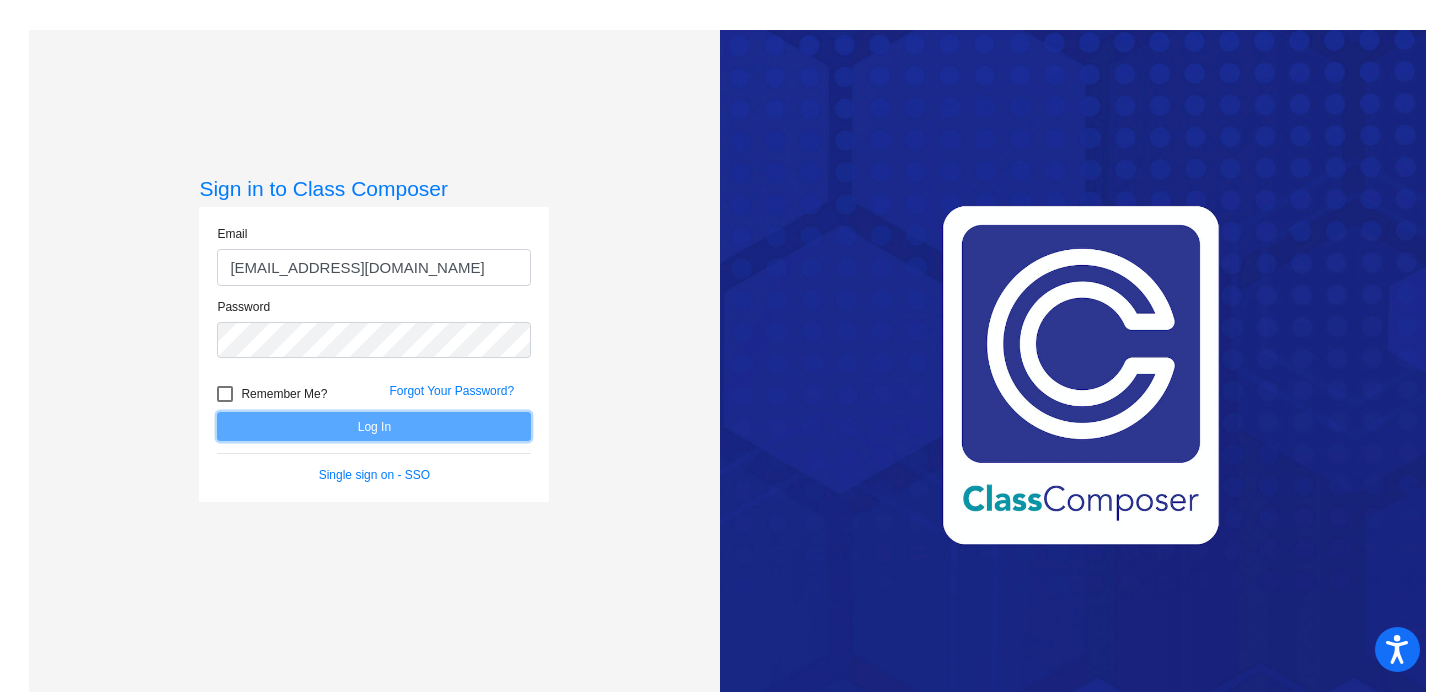 click on "Log In" 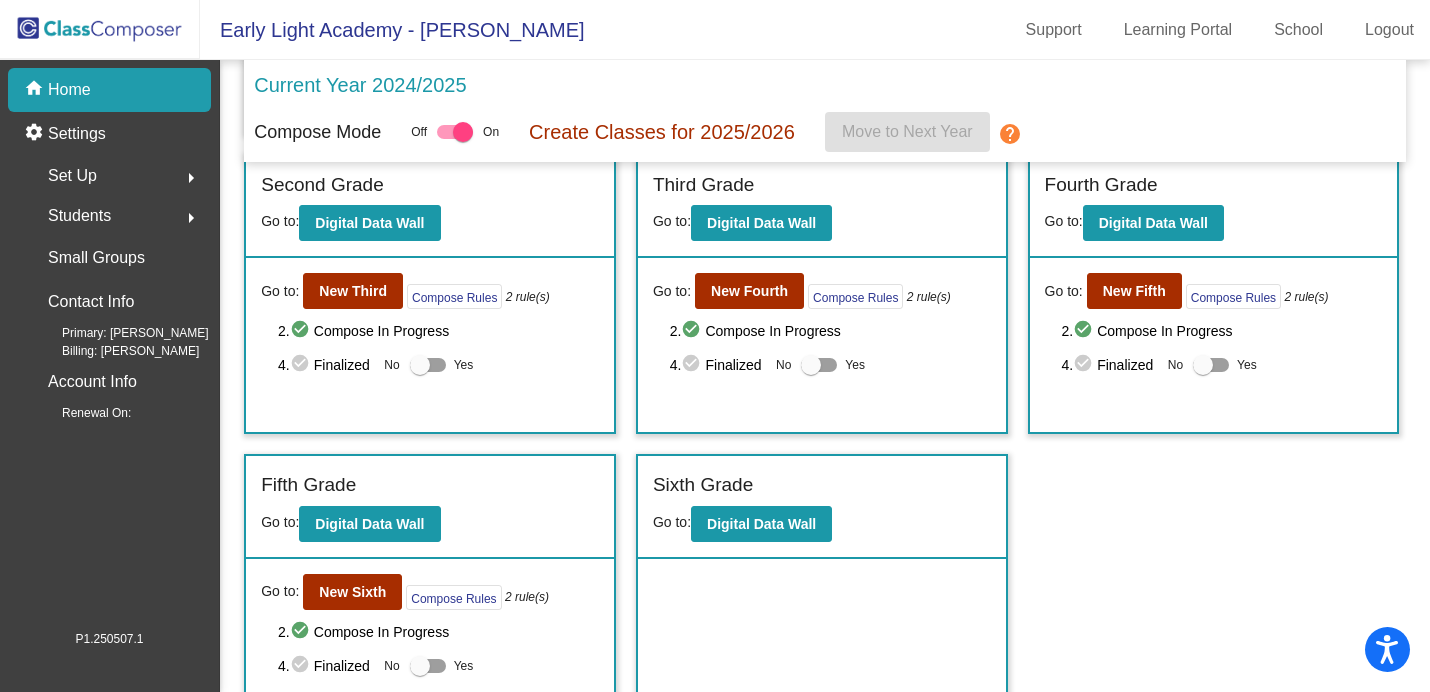 scroll, scrollTop: 364, scrollLeft: 0, axis: vertical 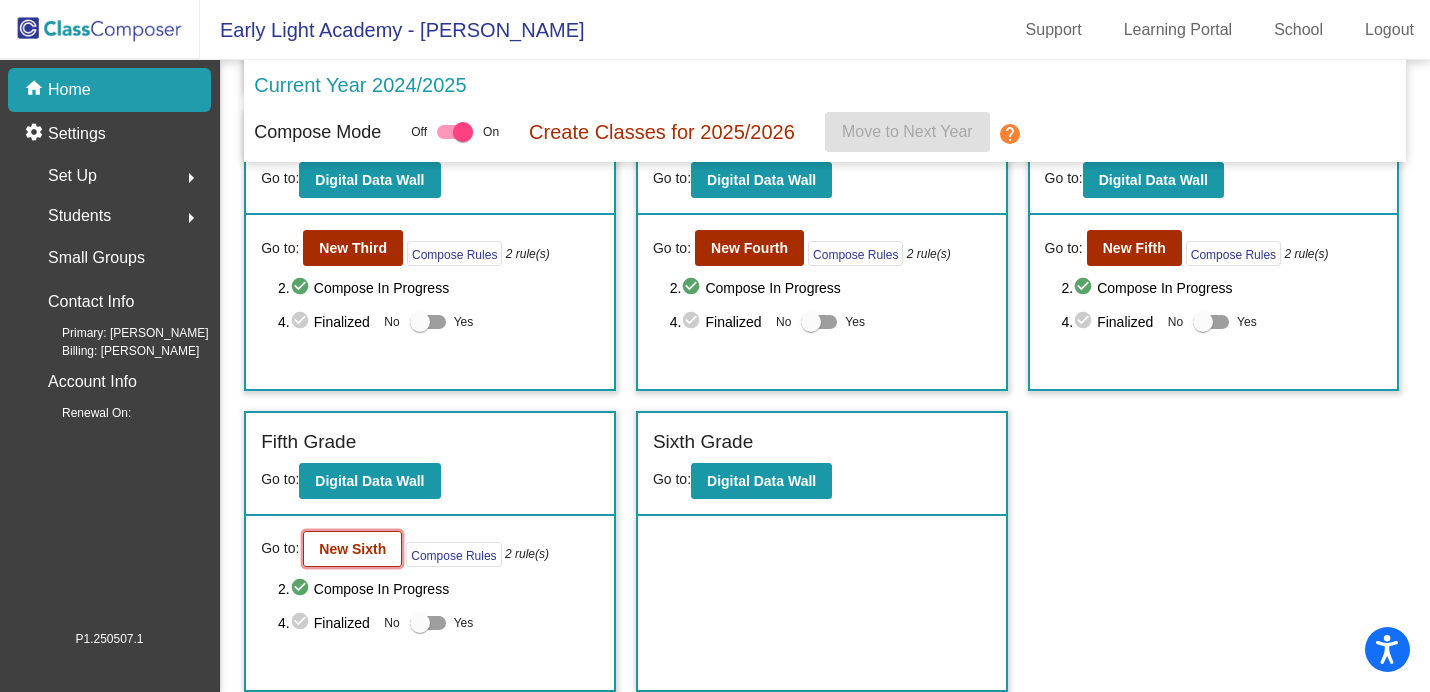 click on "New Sixth" 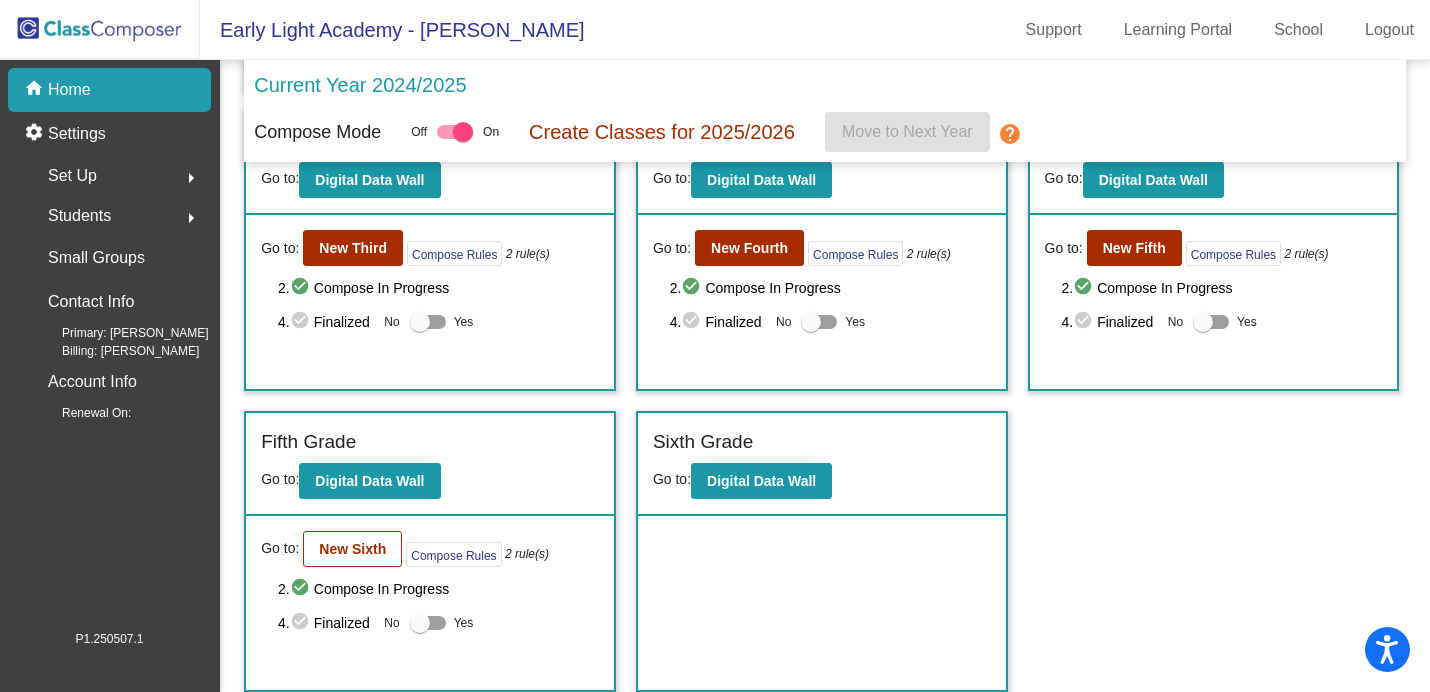 scroll, scrollTop: 0, scrollLeft: 0, axis: both 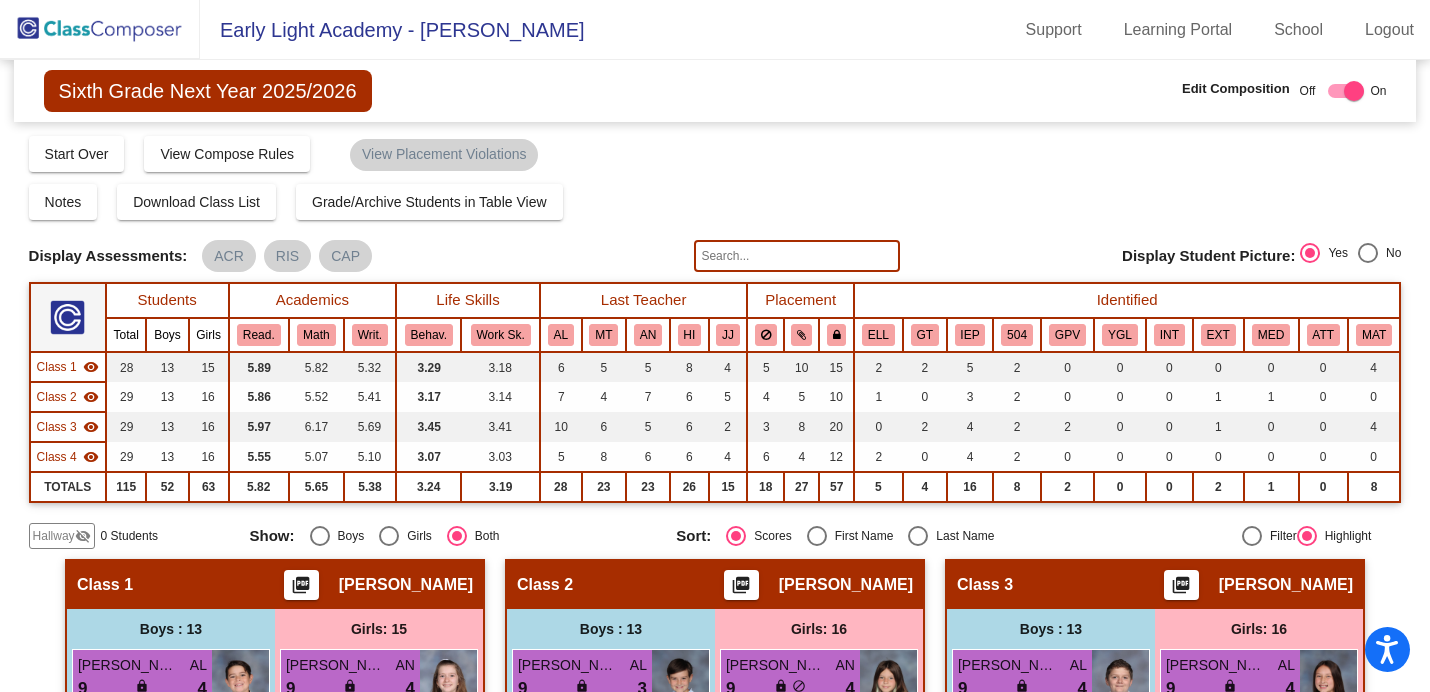 click 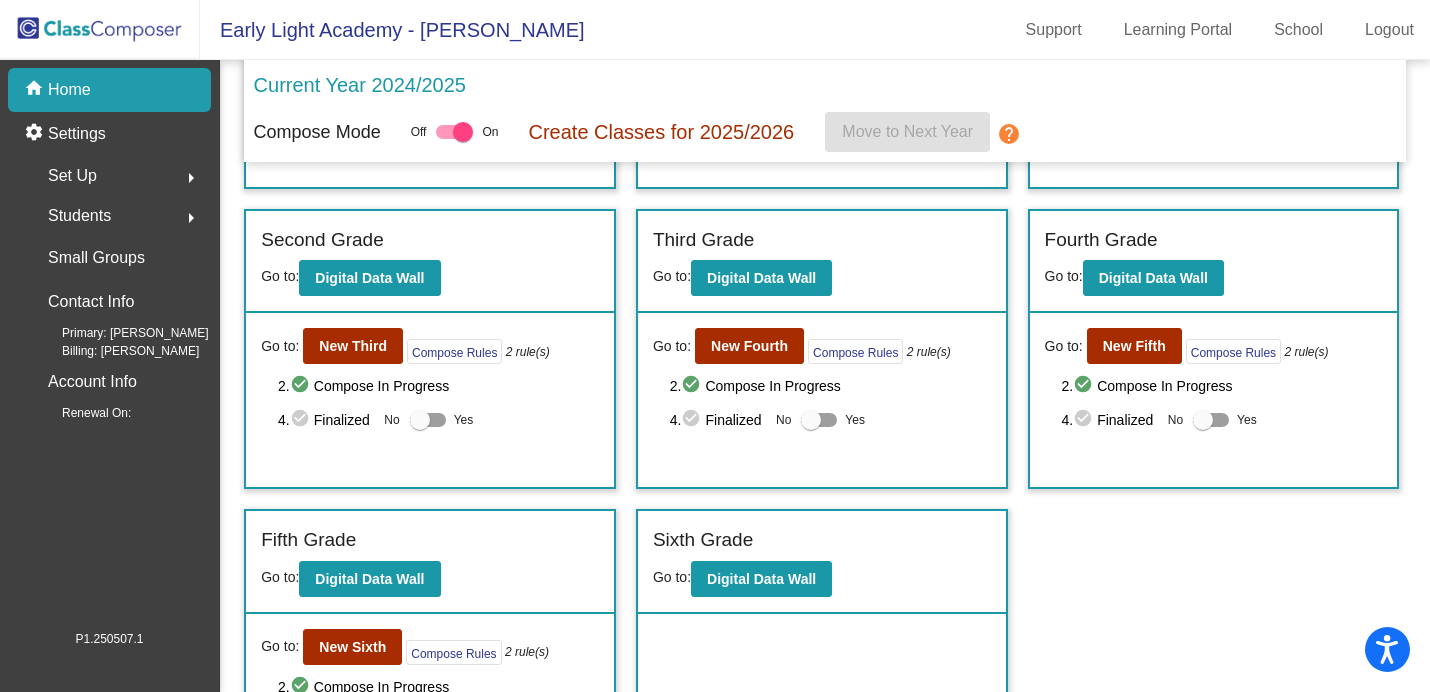 scroll, scrollTop: 364, scrollLeft: 0, axis: vertical 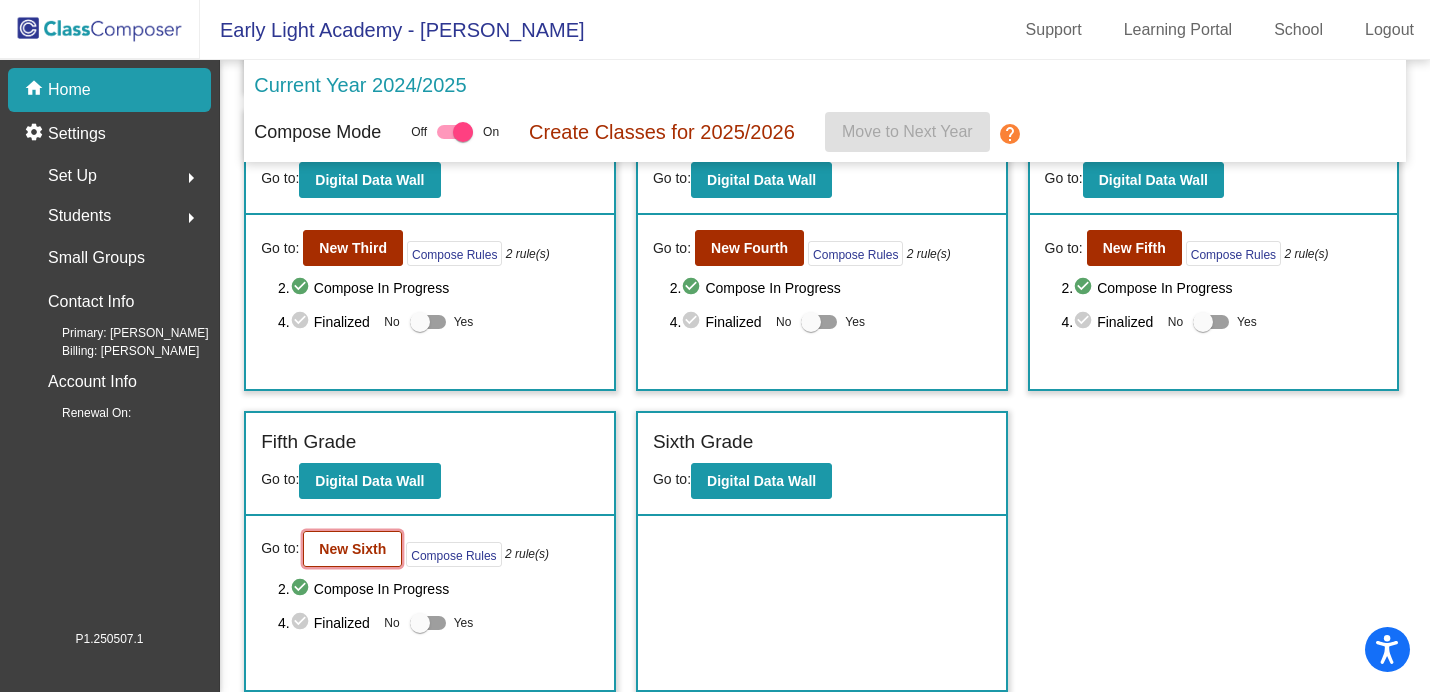 click on "New Sixth" 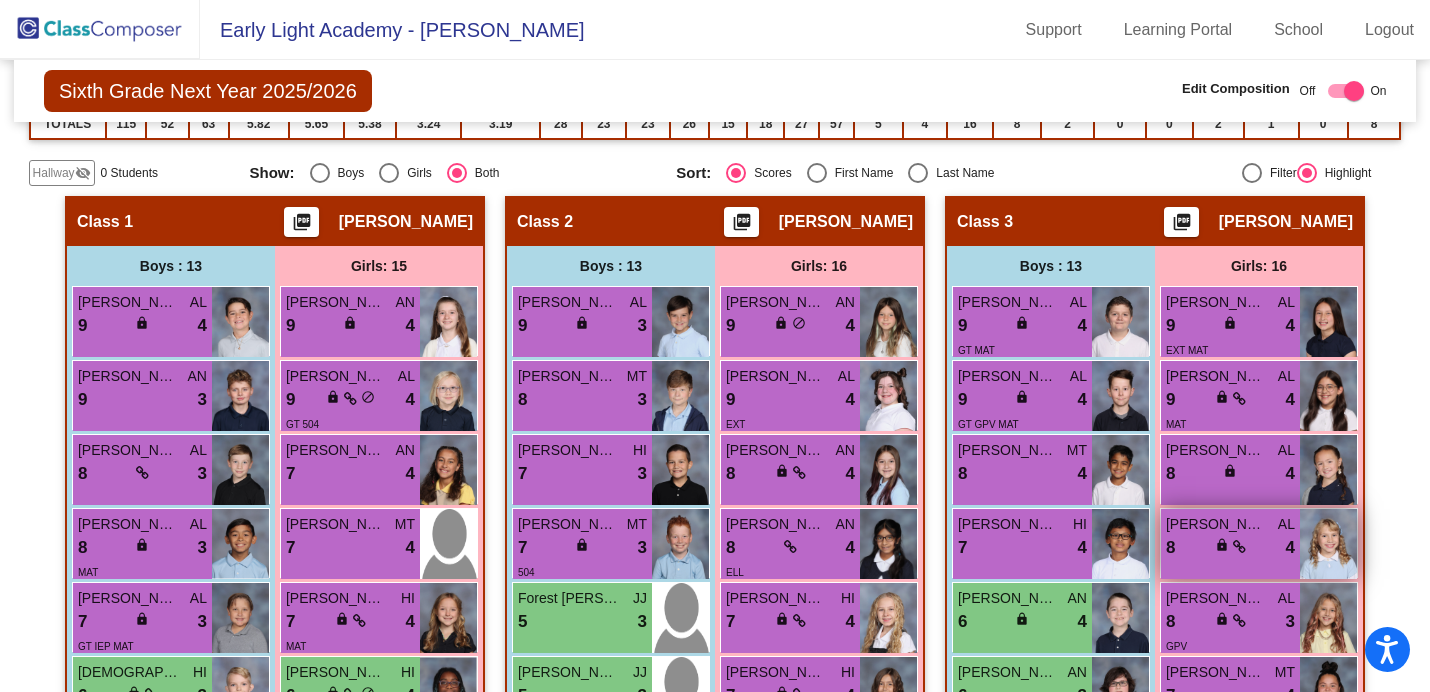 scroll, scrollTop: 386, scrollLeft: 0, axis: vertical 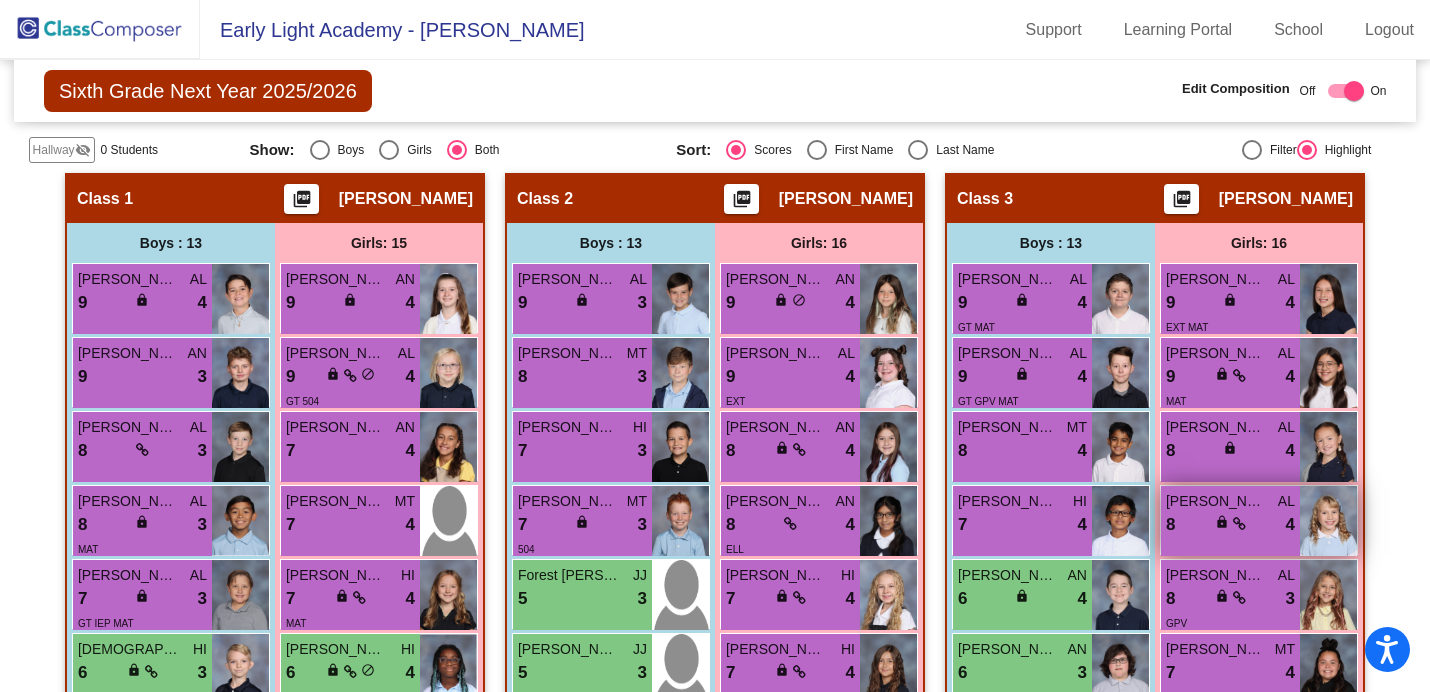 click on "[PERSON_NAME]" at bounding box center [1216, 575] 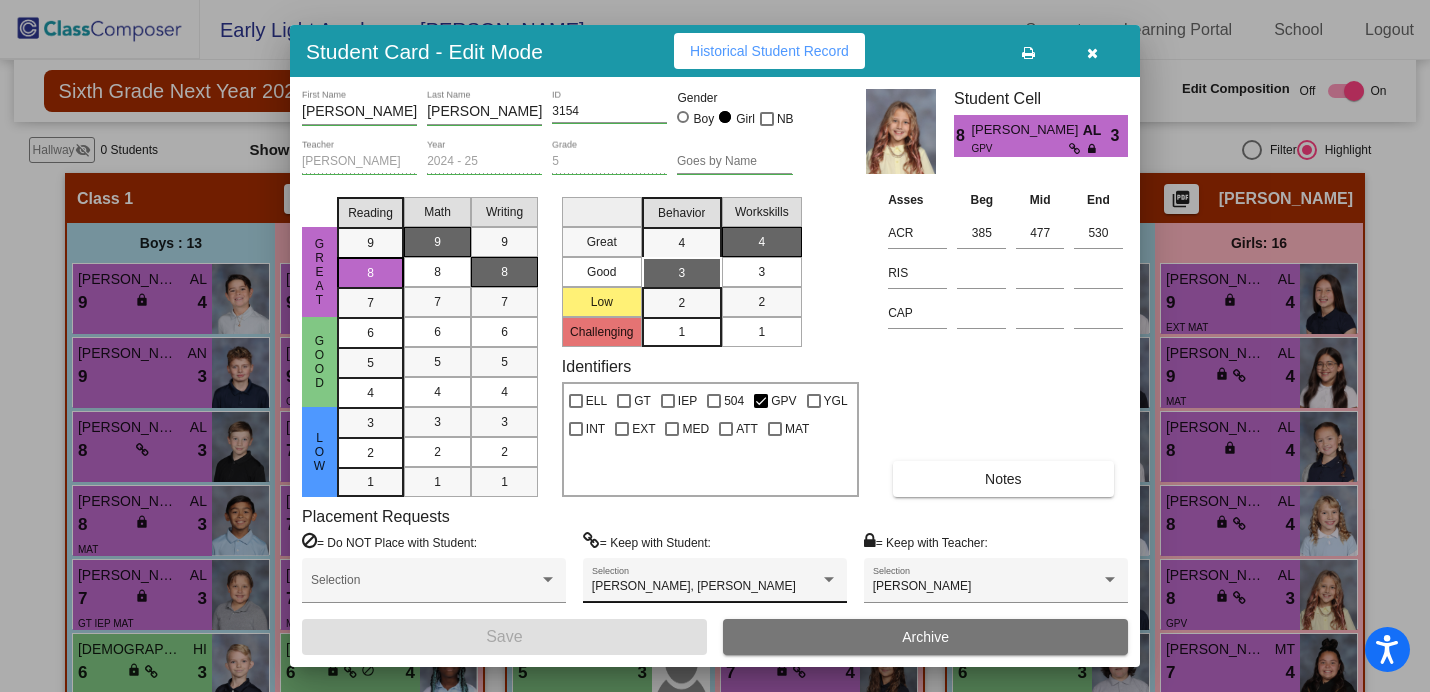scroll, scrollTop: 0, scrollLeft: 0, axis: both 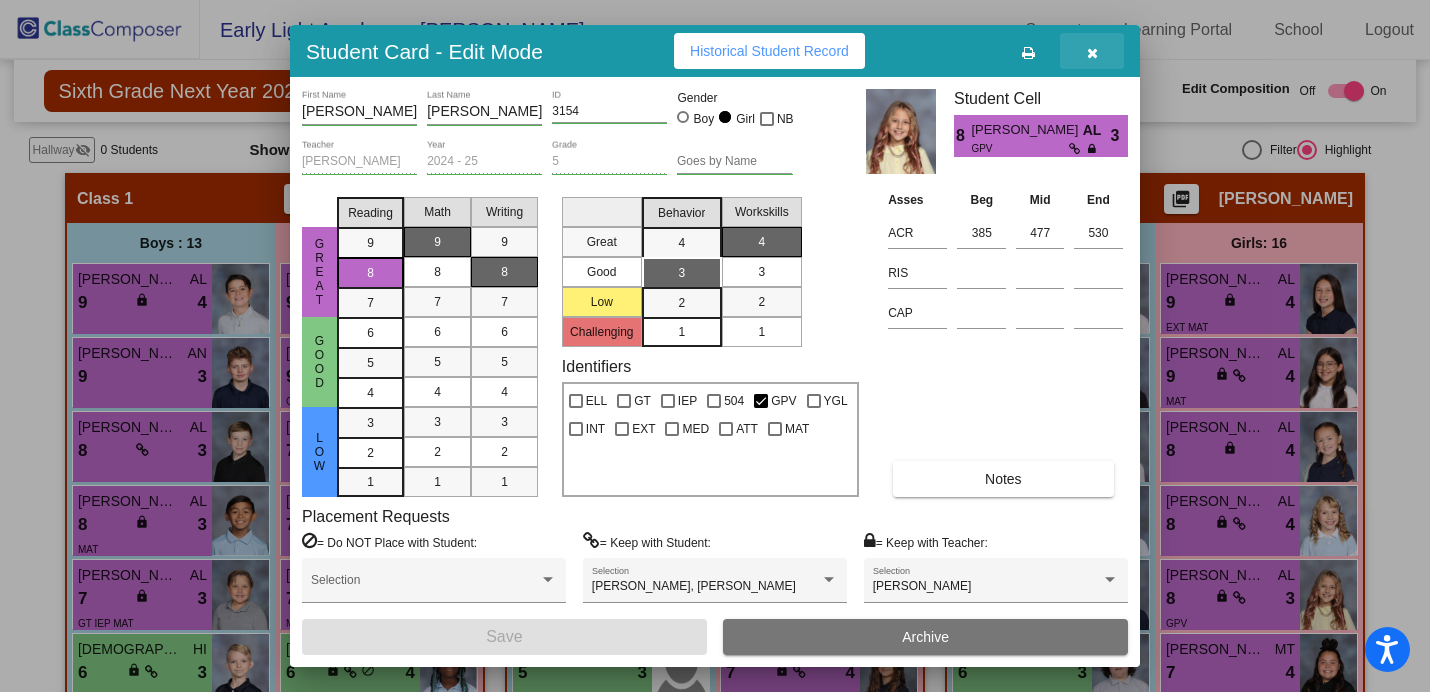 click at bounding box center [1092, 53] 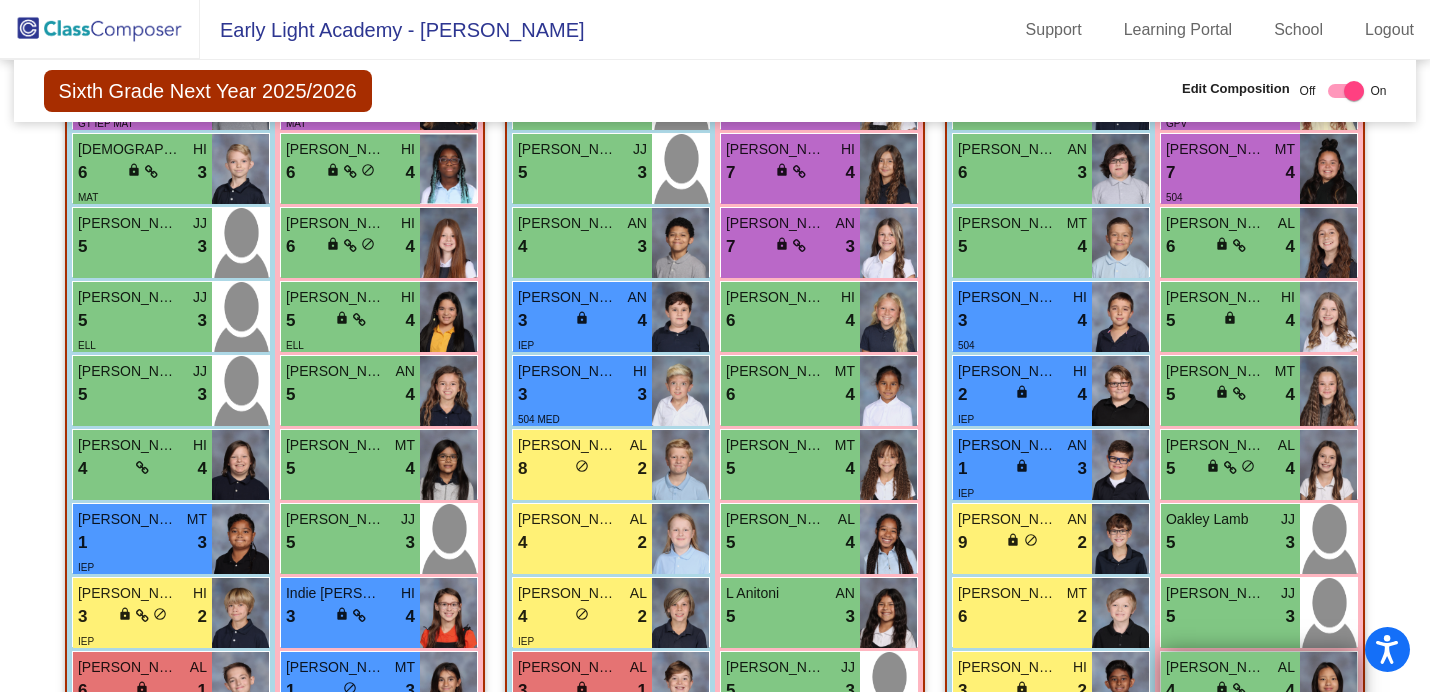 scroll, scrollTop: 882, scrollLeft: 0, axis: vertical 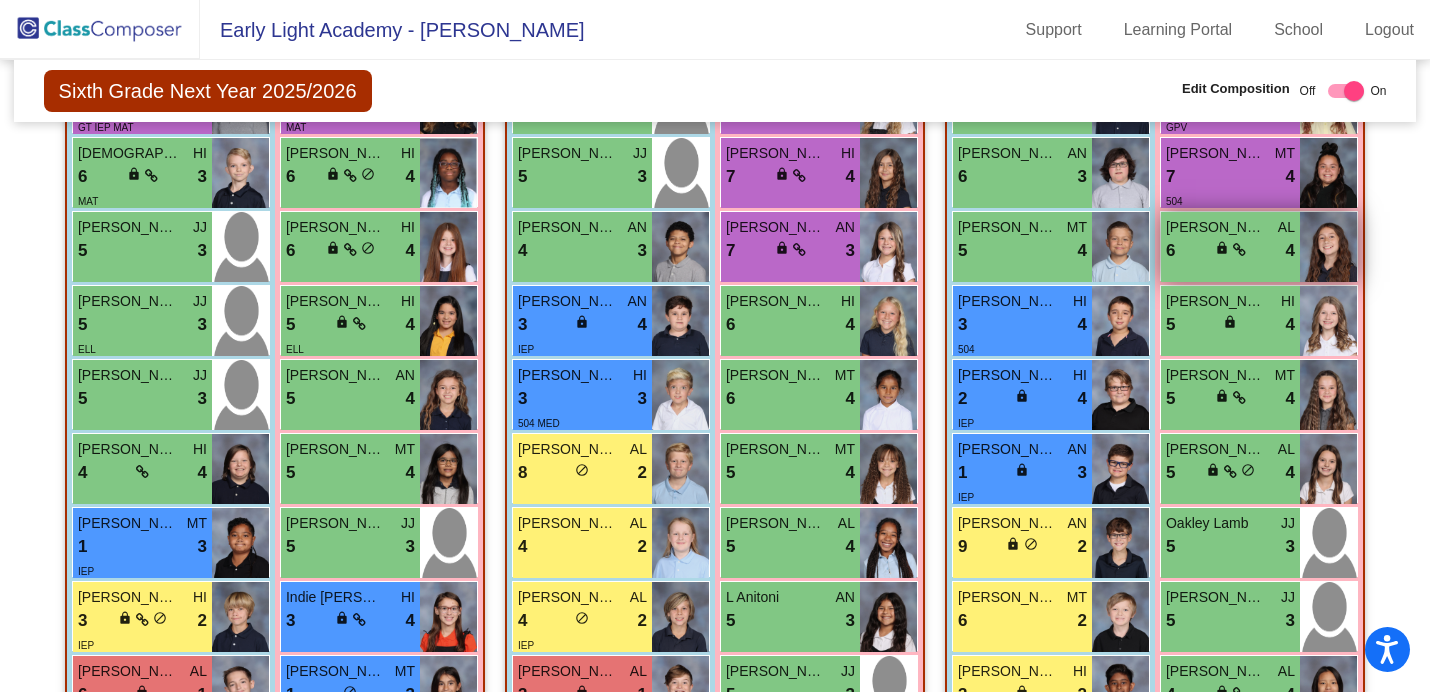 click on "[PERSON_NAME] AL 6 lock do_not_disturb_alt 4" at bounding box center [1230, 247] 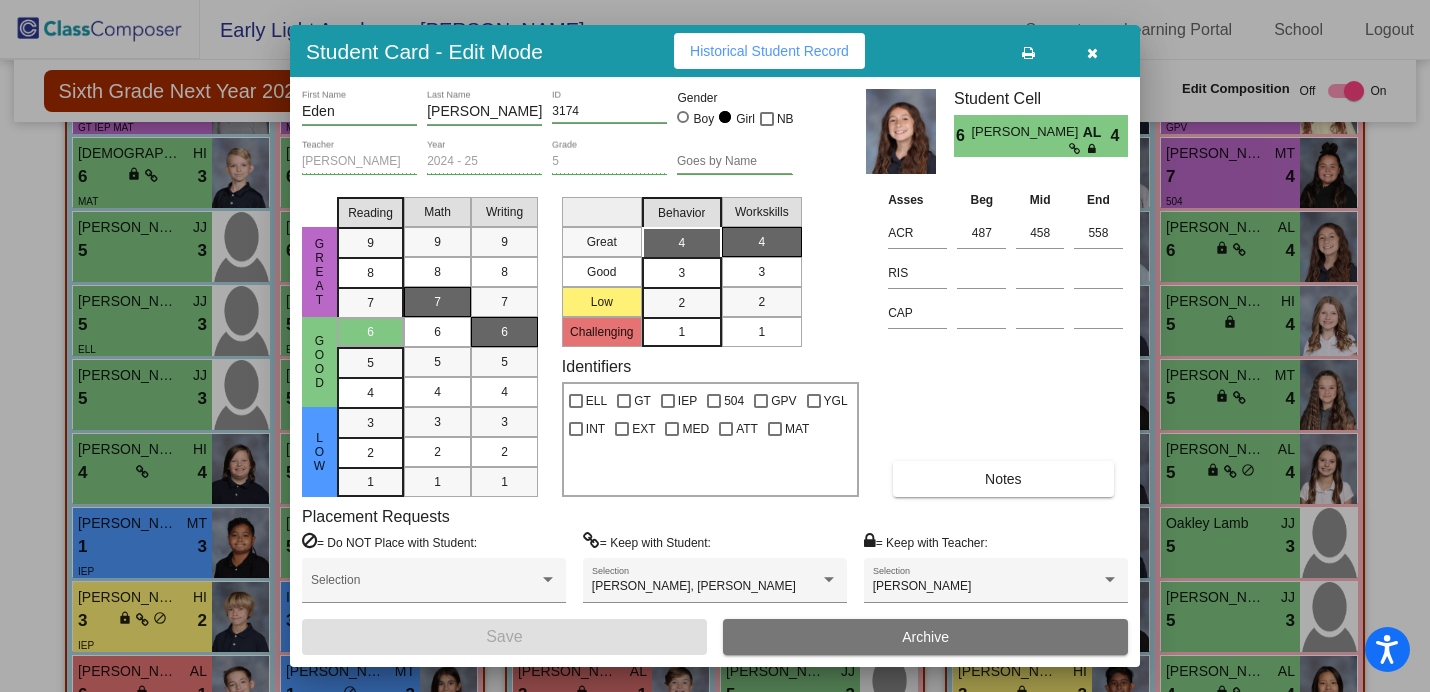 click at bounding box center (1092, 53) 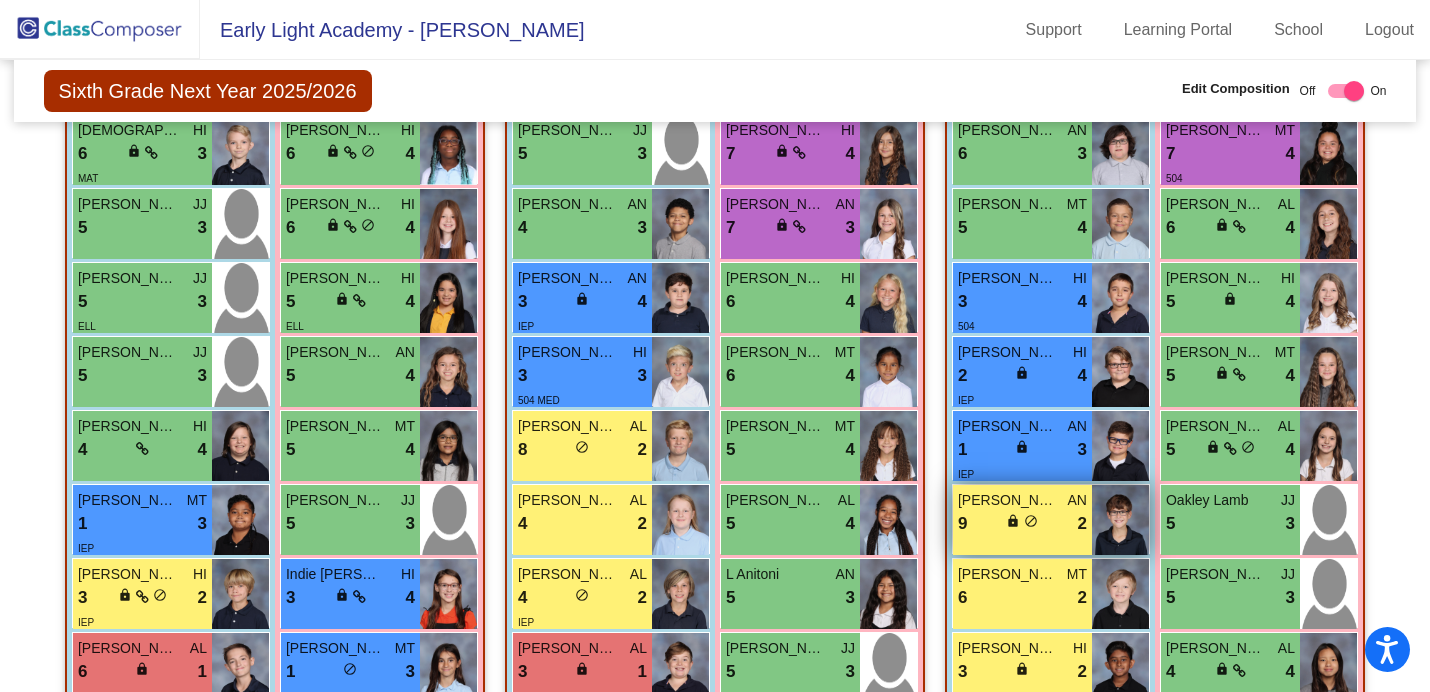 scroll, scrollTop: 902, scrollLeft: 0, axis: vertical 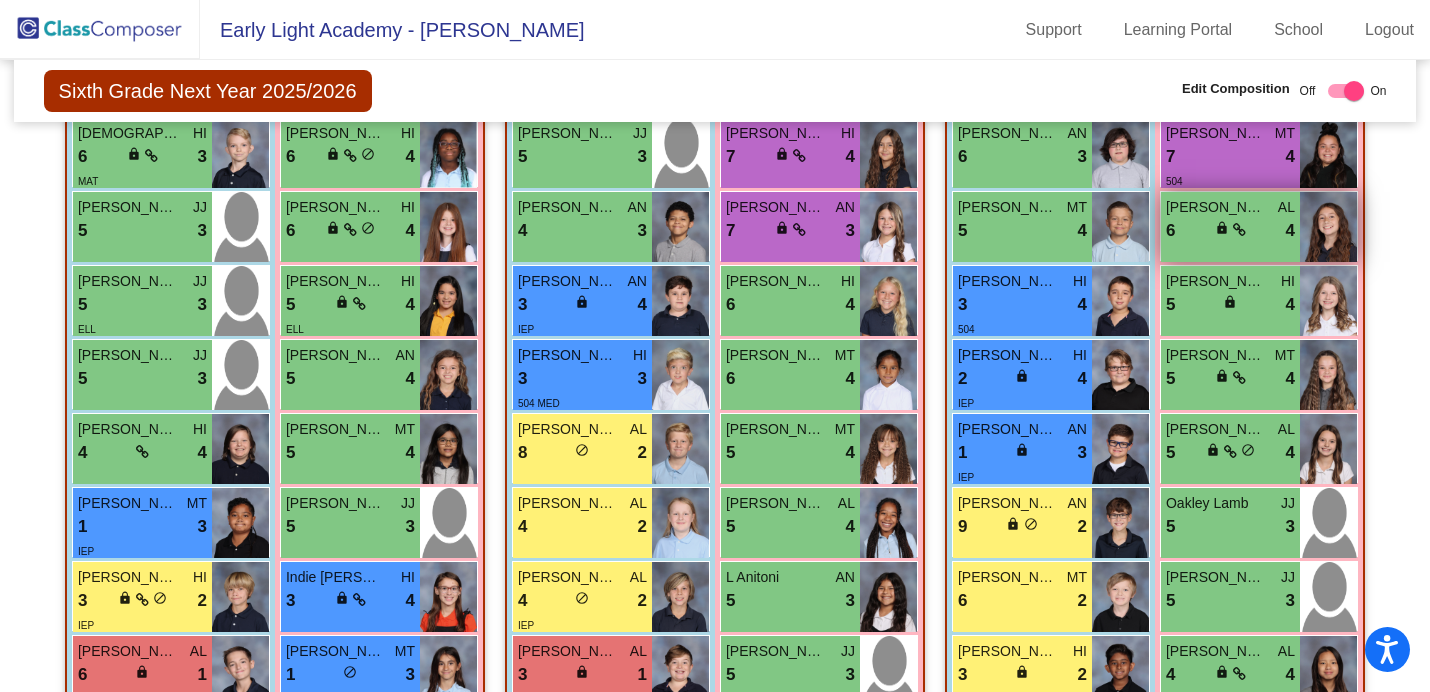 click on "[PERSON_NAME]" at bounding box center (1216, 207) 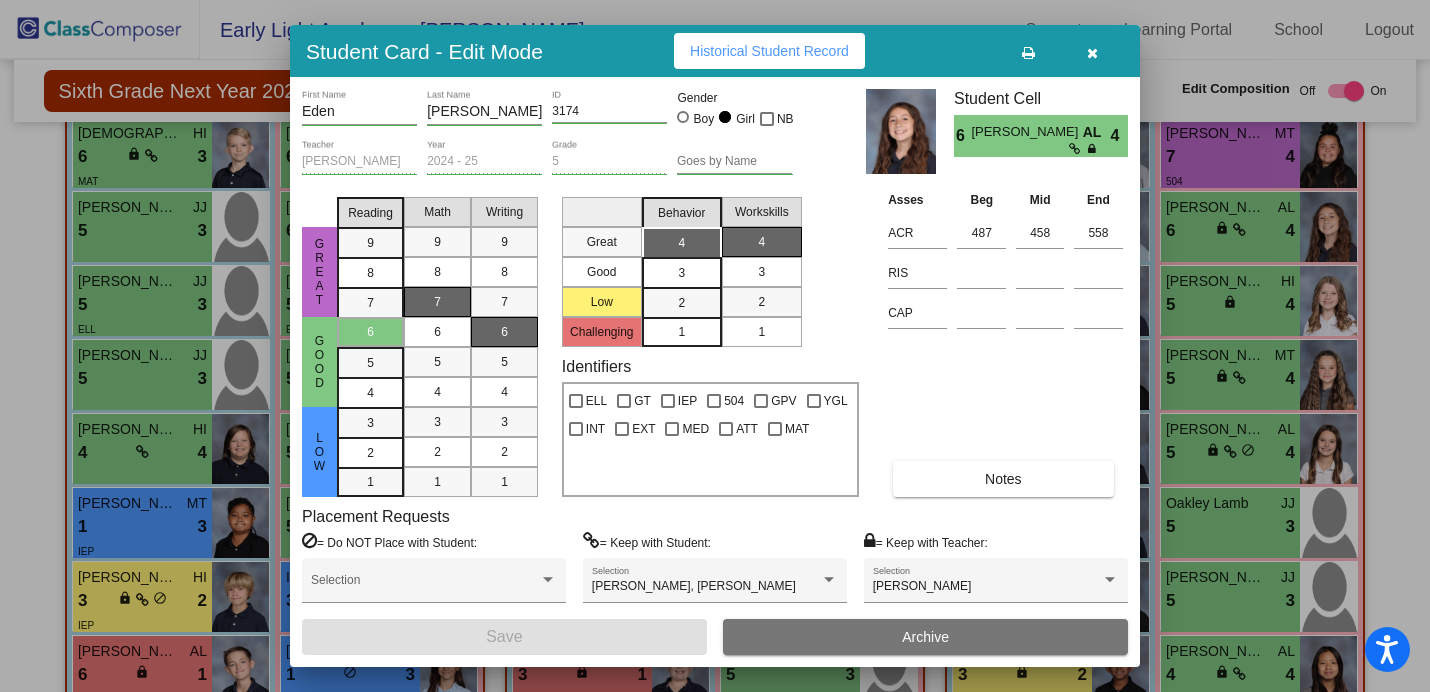 click at bounding box center (1092, 53) 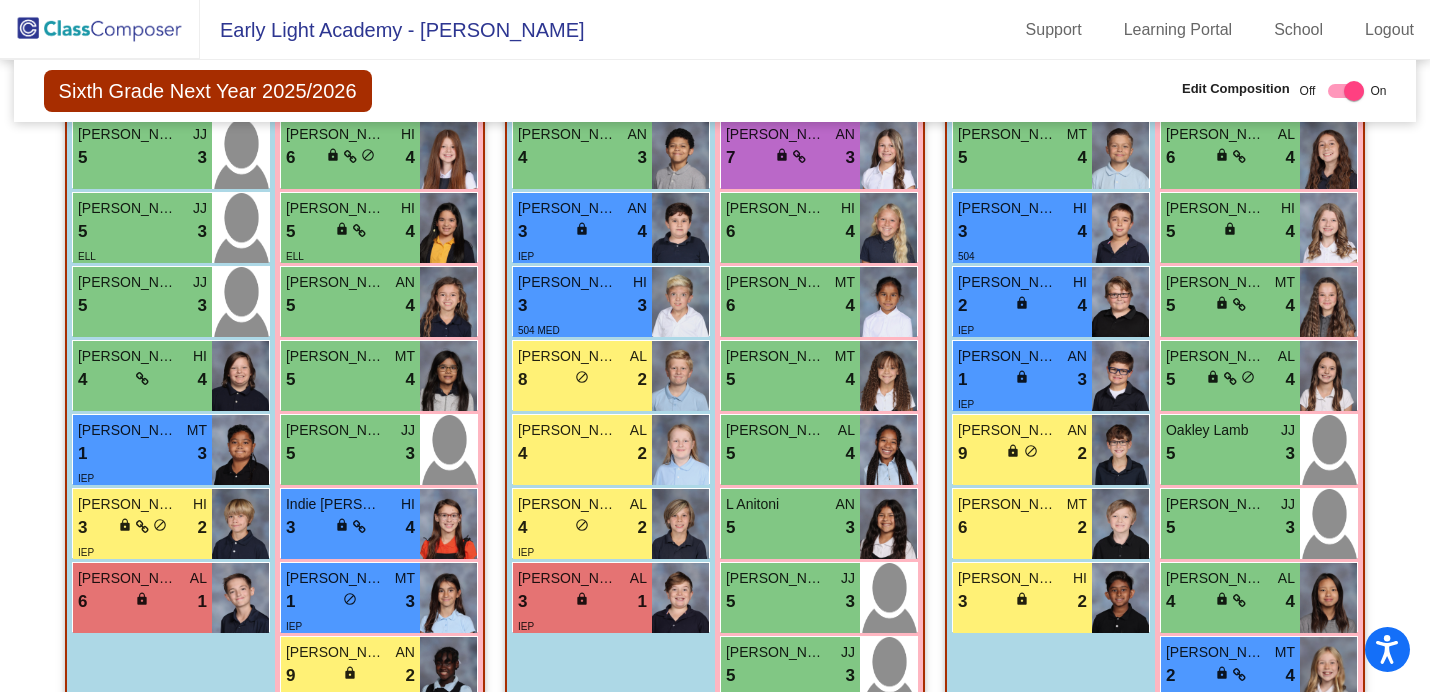 scroll, scrollTop: 986, scrollLeft: 0, axis: vertical 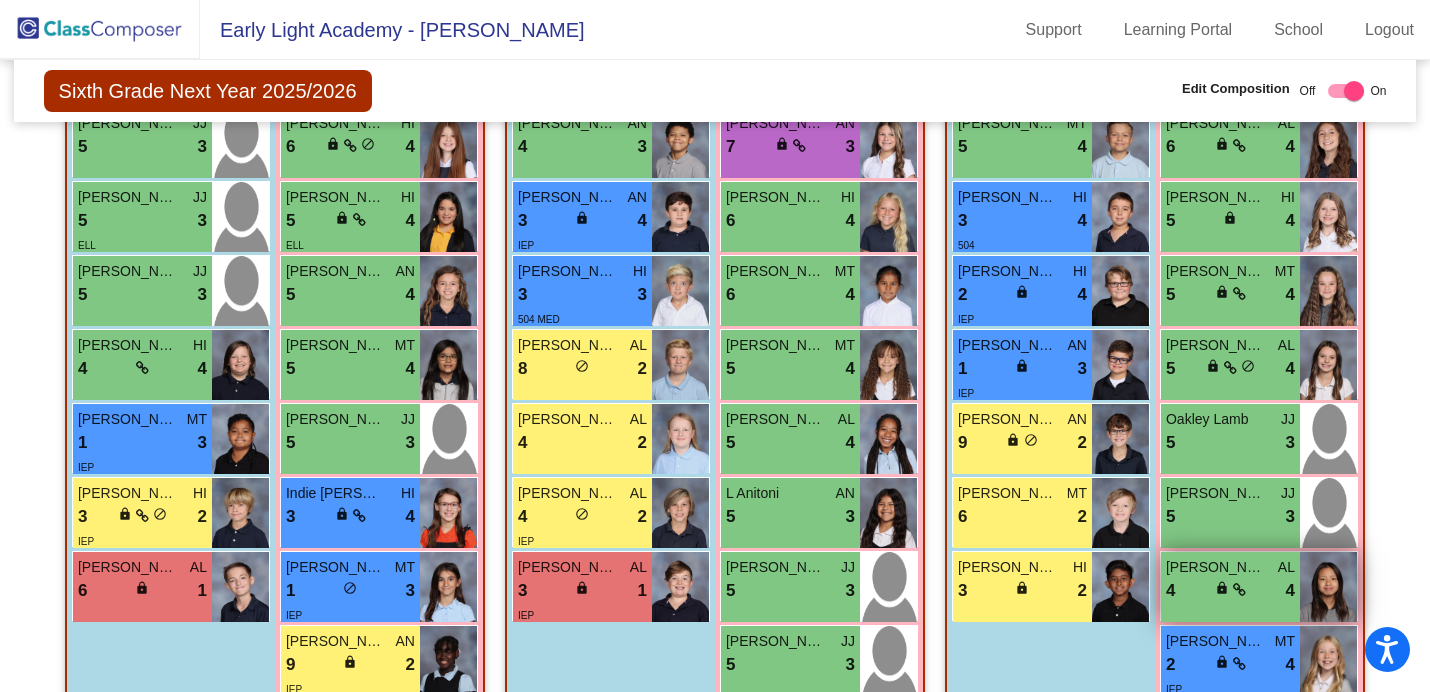 click on "[PERSON_NAME]" at bounding box center (1216, 567) 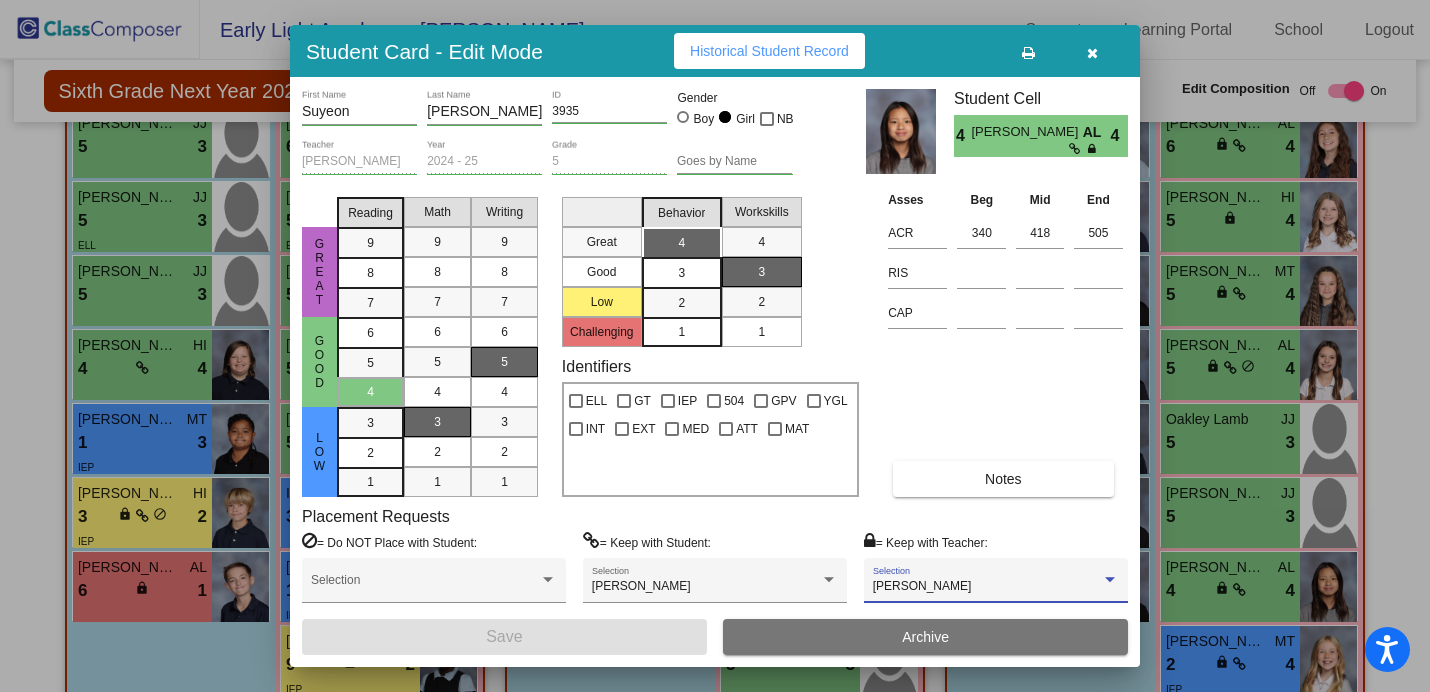 click at bounding box center [1110, 580] 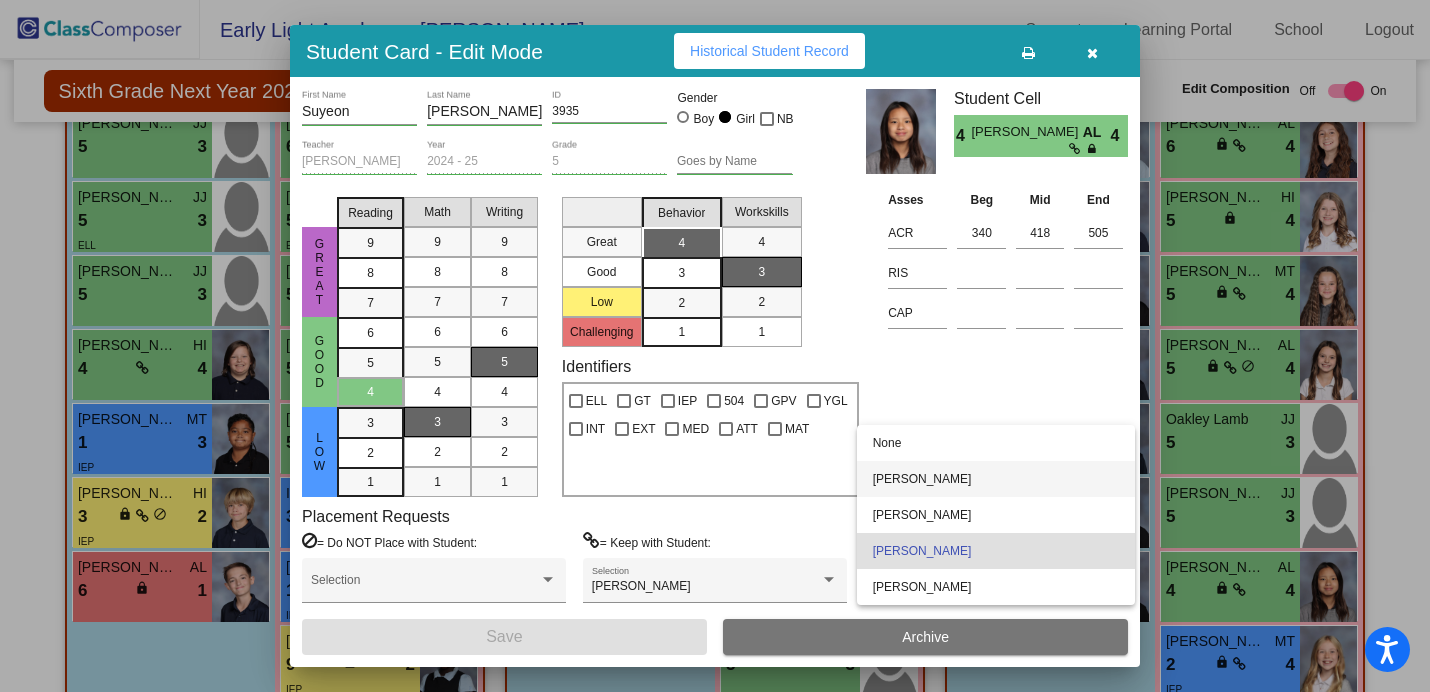 click on "[PERSON_NAME]" at bounding box center [996, 479] 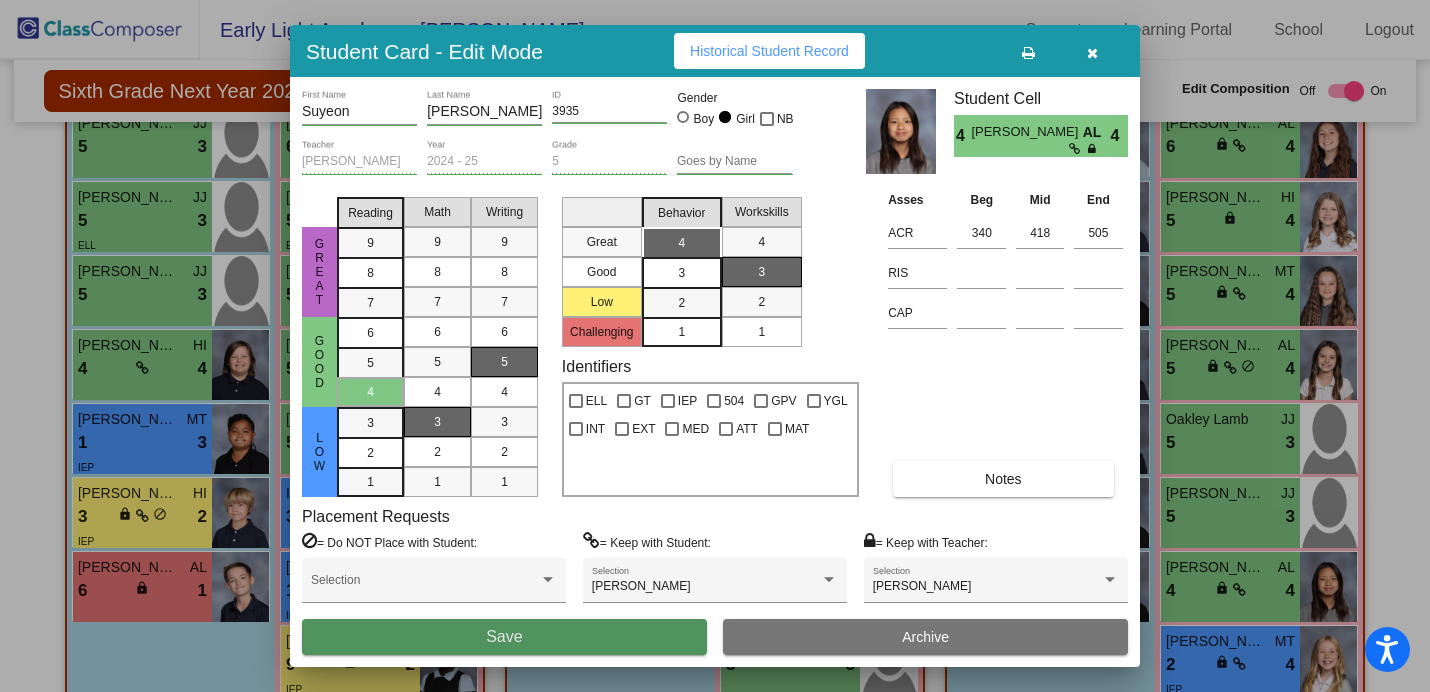 click on "Save" at bounding box center [504, 637] 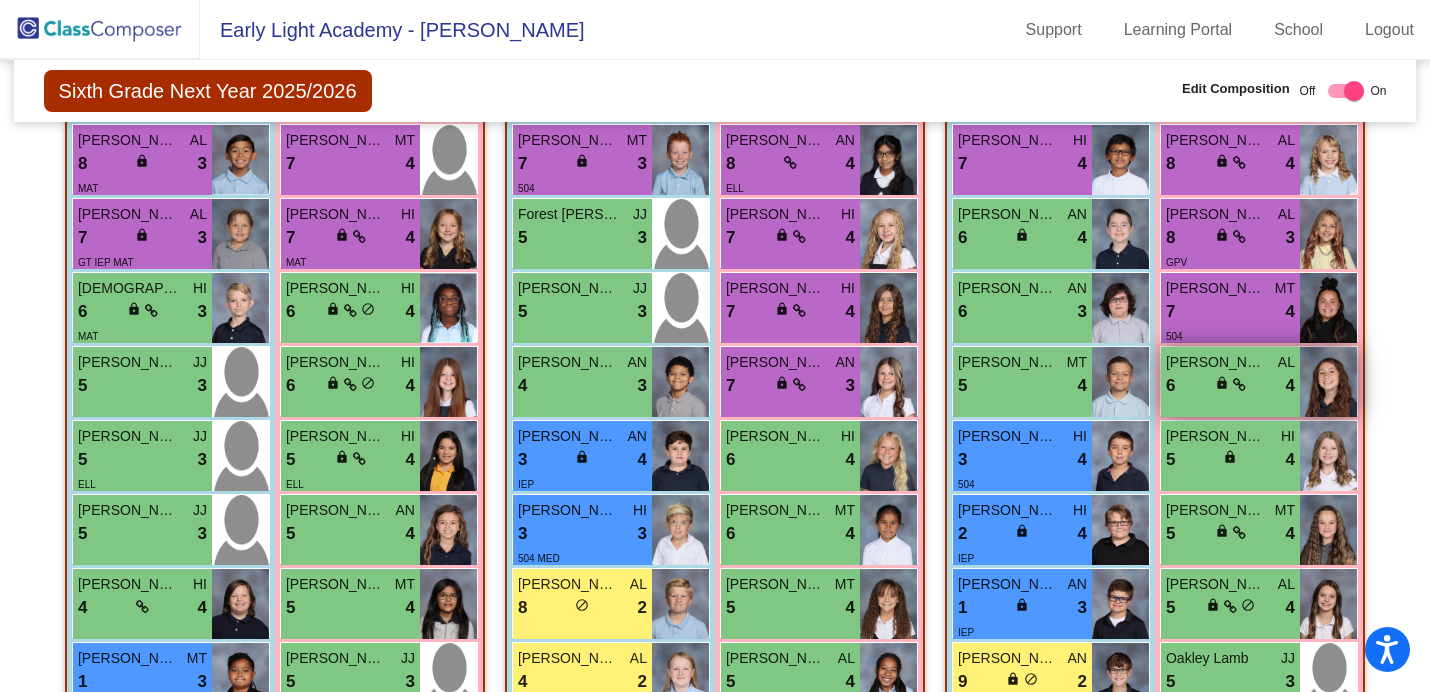 scroll, scrollTop: 729, scrollLeft: 0, axis: vertical 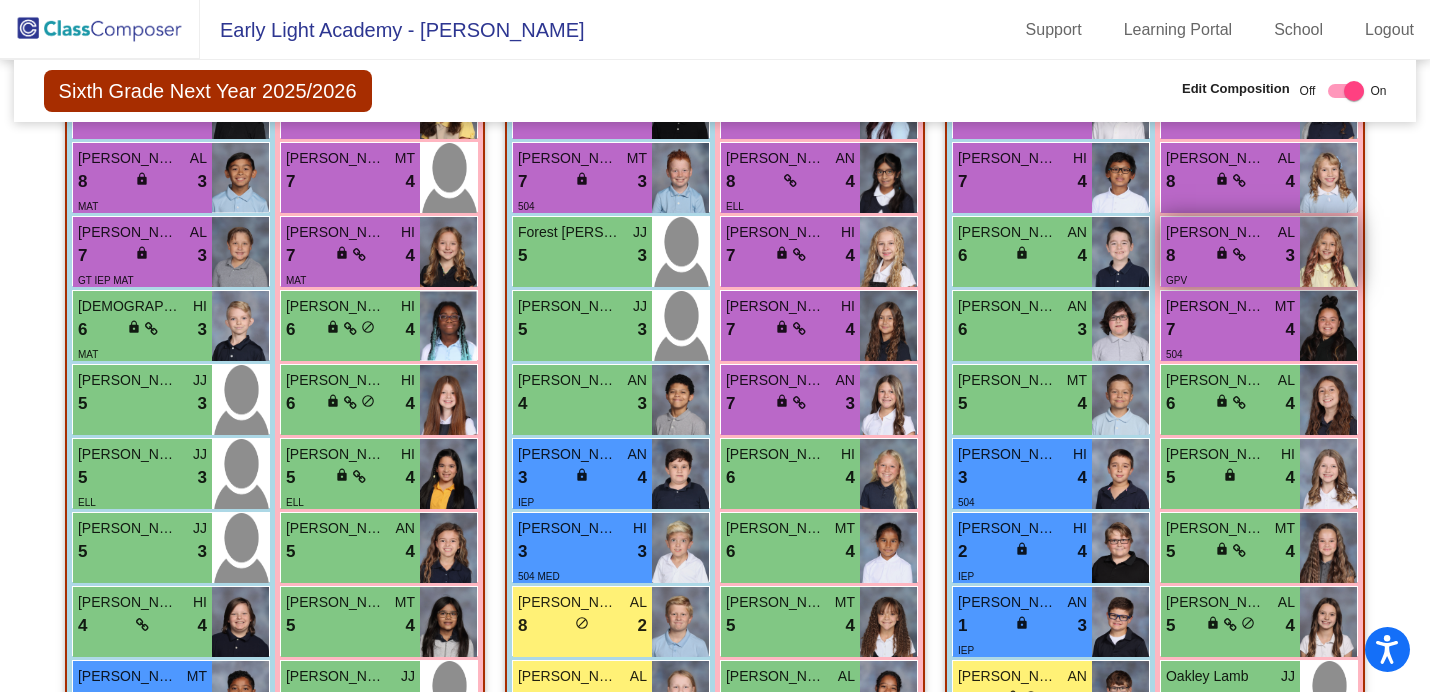 click on "[PERSON_NAME]" at bounding box center (1216, 232) 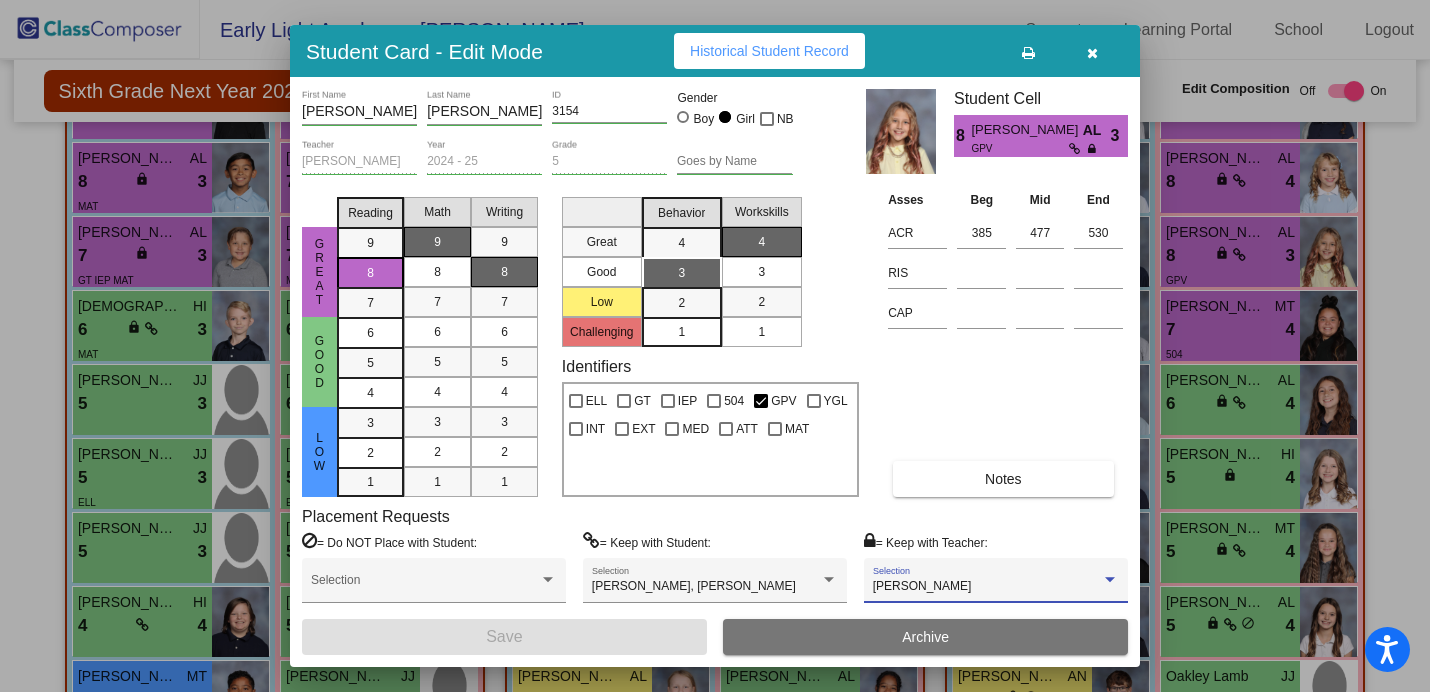 click on "[PERSON_NAME]" at bounding box center [987, 587] 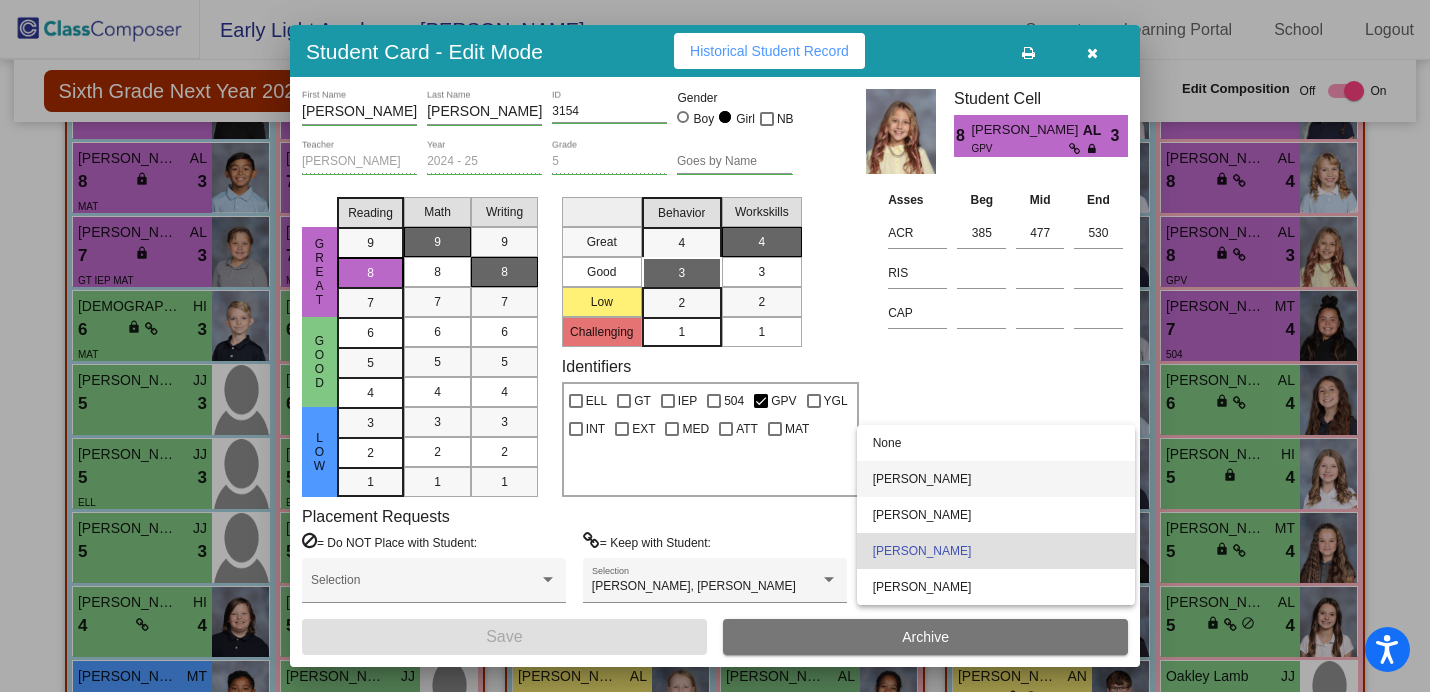 click on "[PERSON_NAME]" at bounding box center (996, 479) 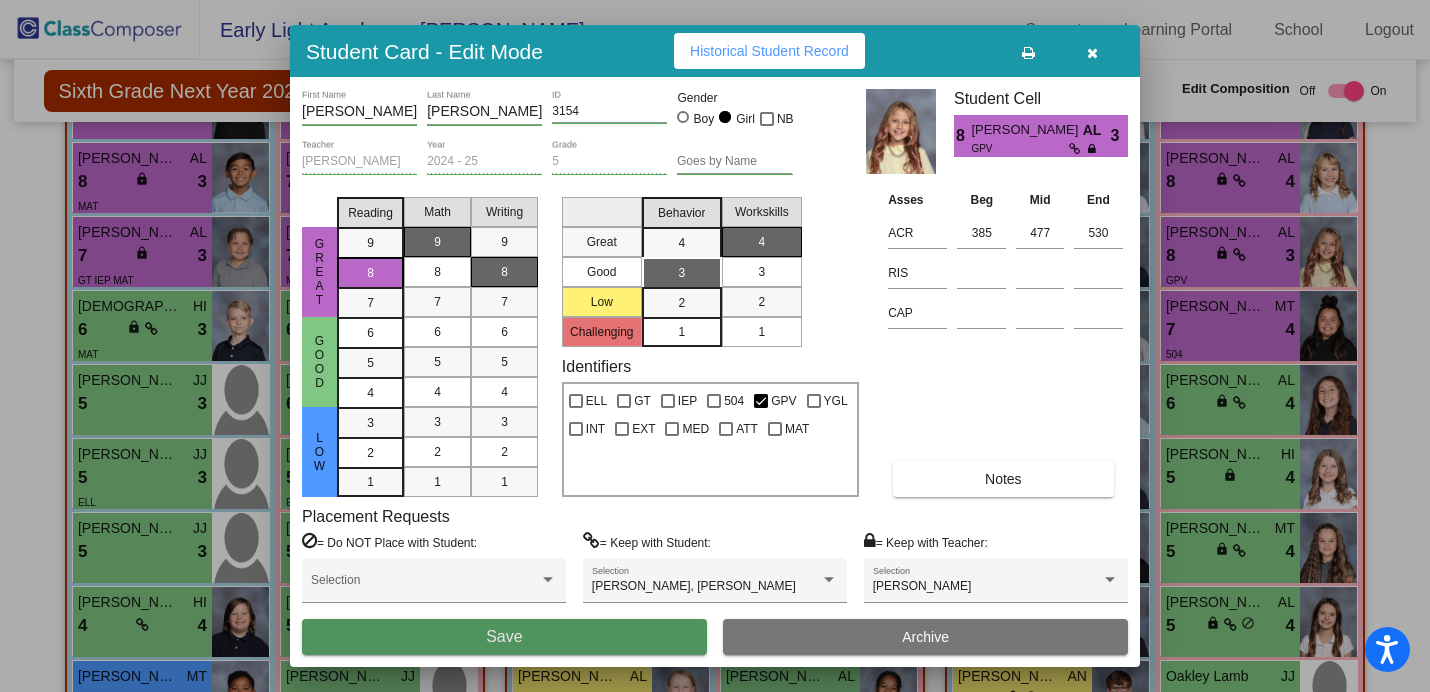 click on "Save" at bounding box center (504, 637) 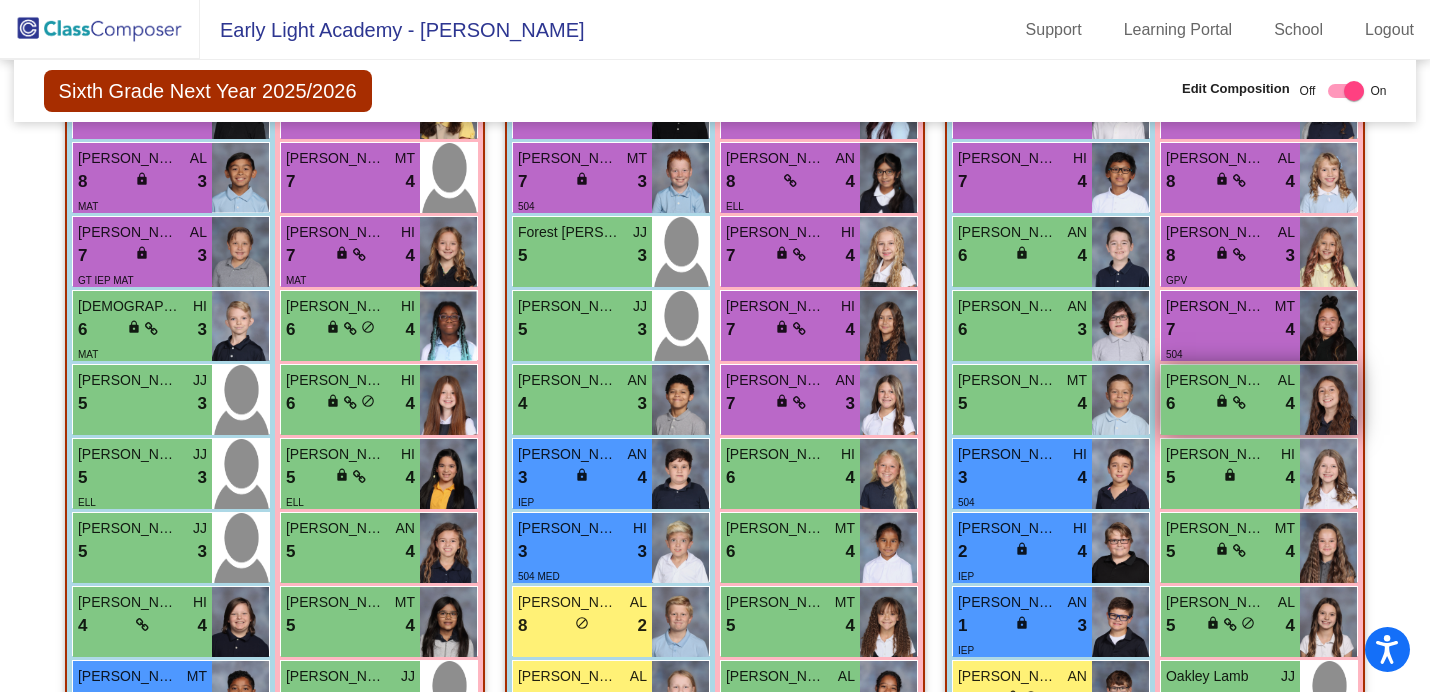 click on "[PERSON_NAME]" at bounding box center [1216, 380] 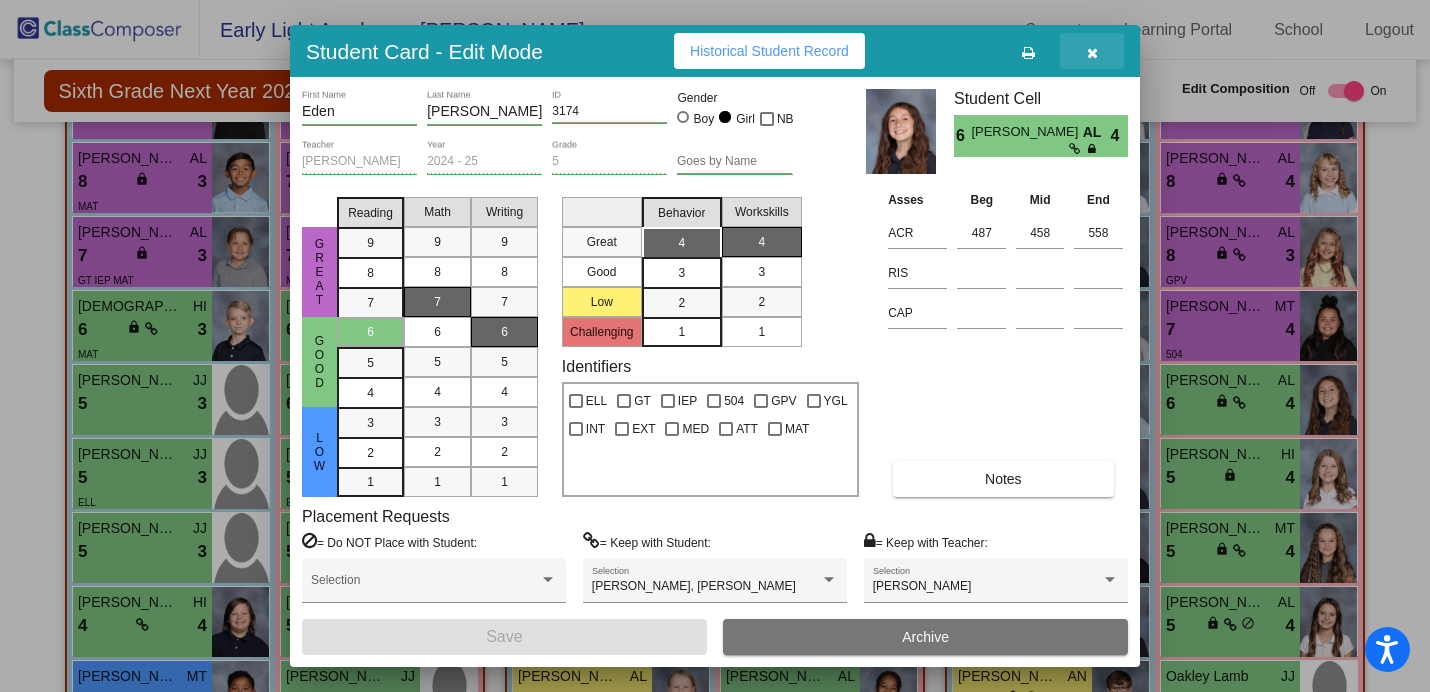 click at bounding box center (1092, 53) 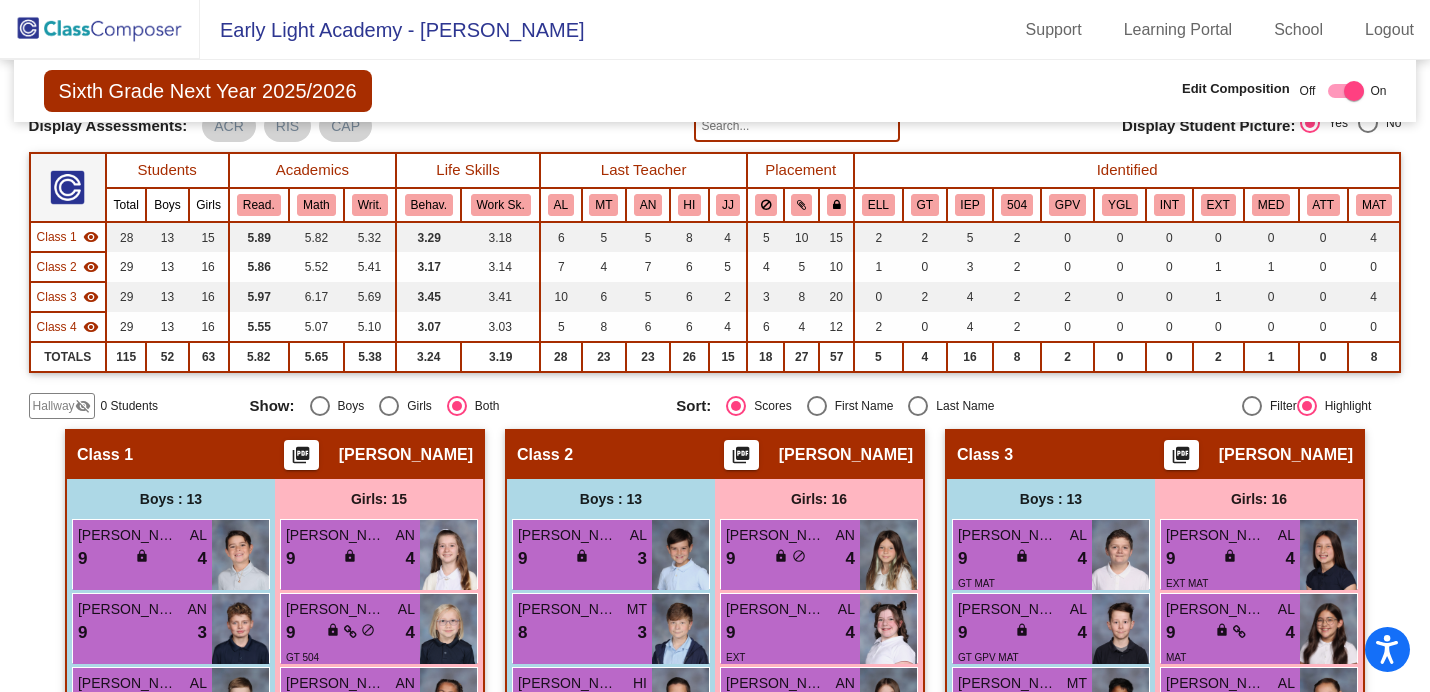 scroll, scrollTop: 0, scrollLeft: 0, axis: both 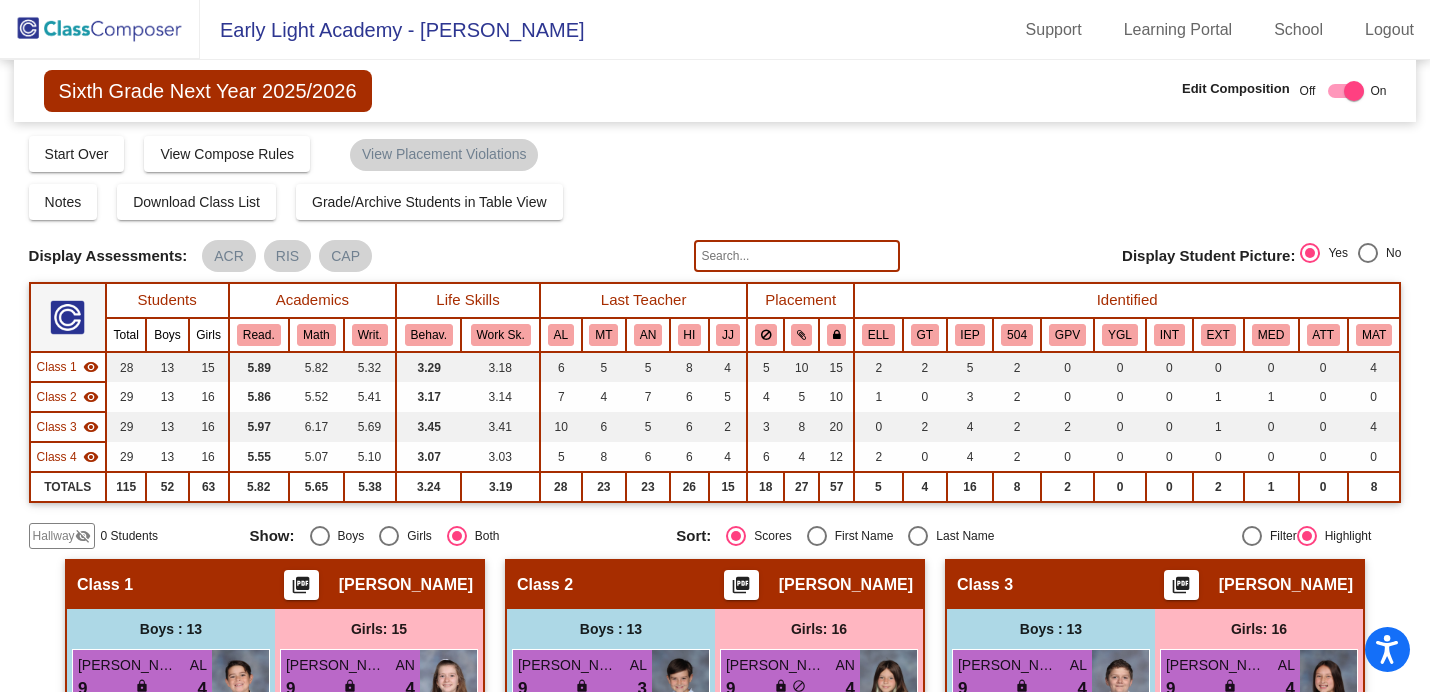 click 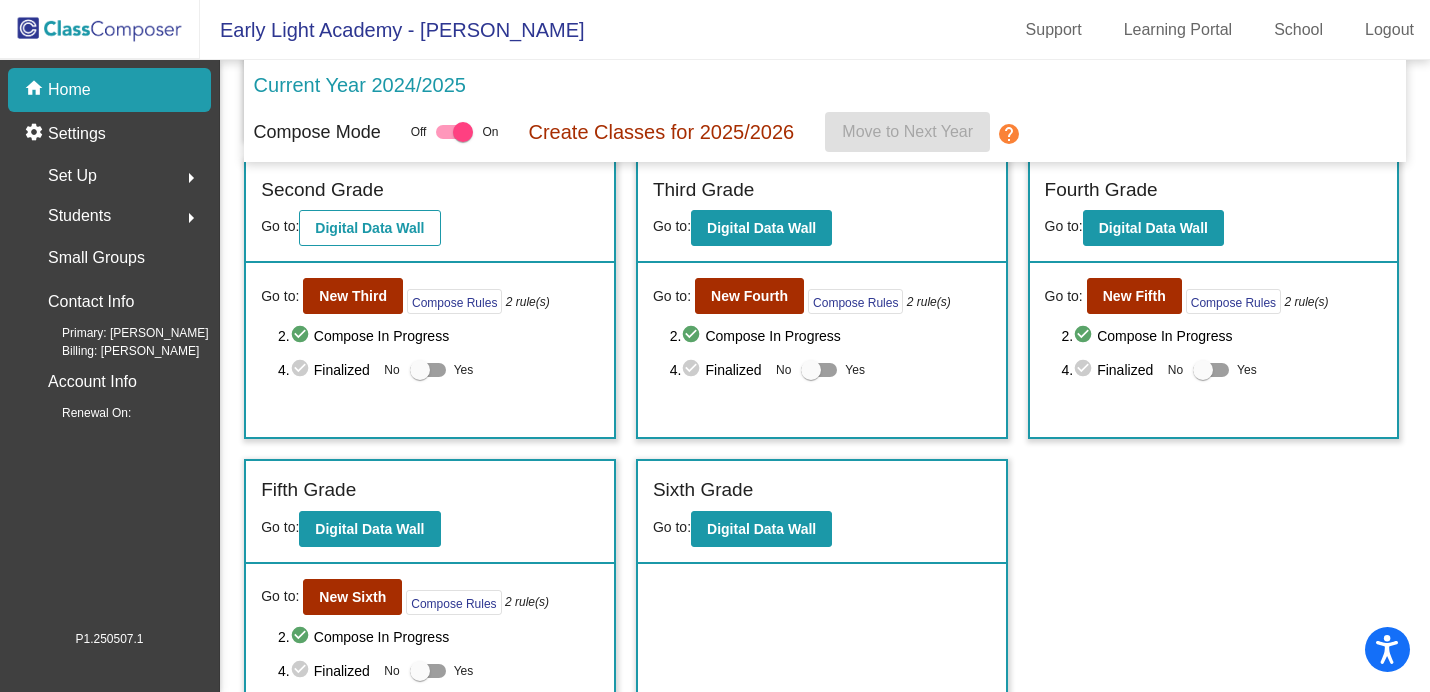 scroll, scrollTop: 364, scrollLeft: 0, axis: vertical 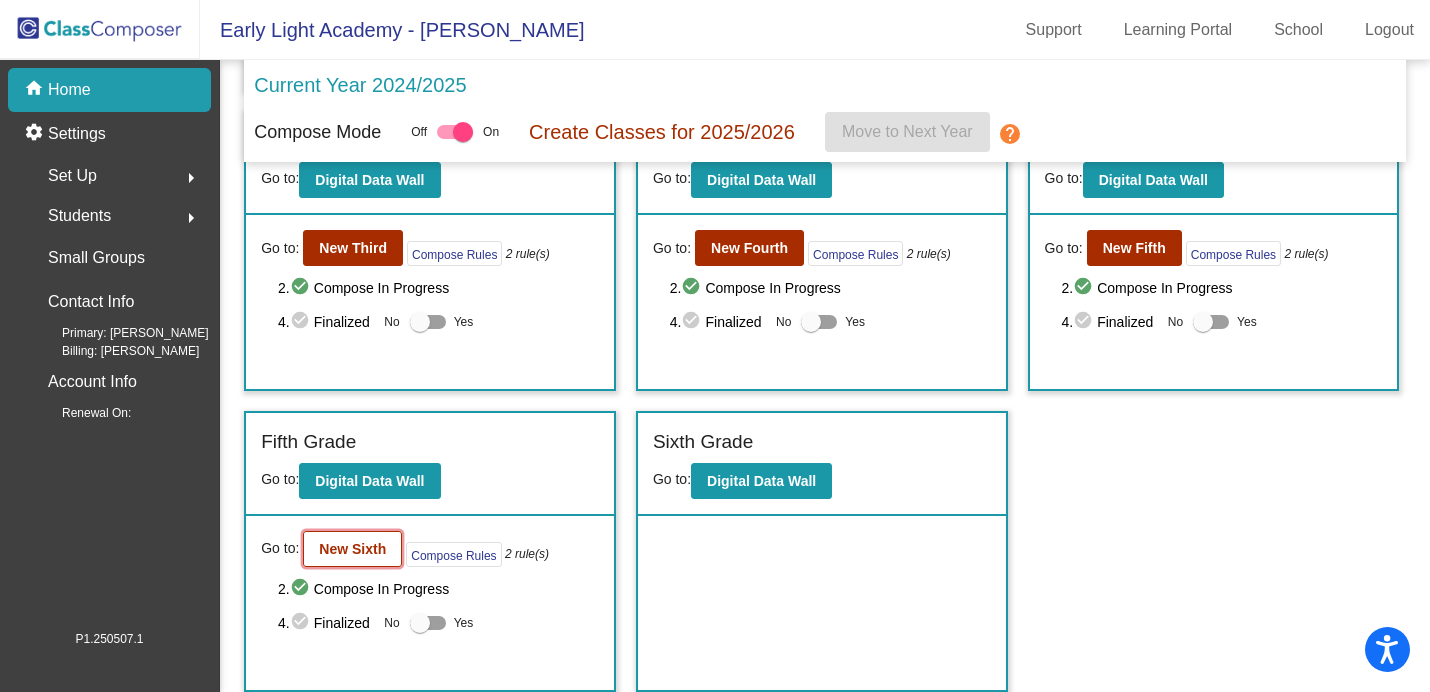 click on "New Sixth" 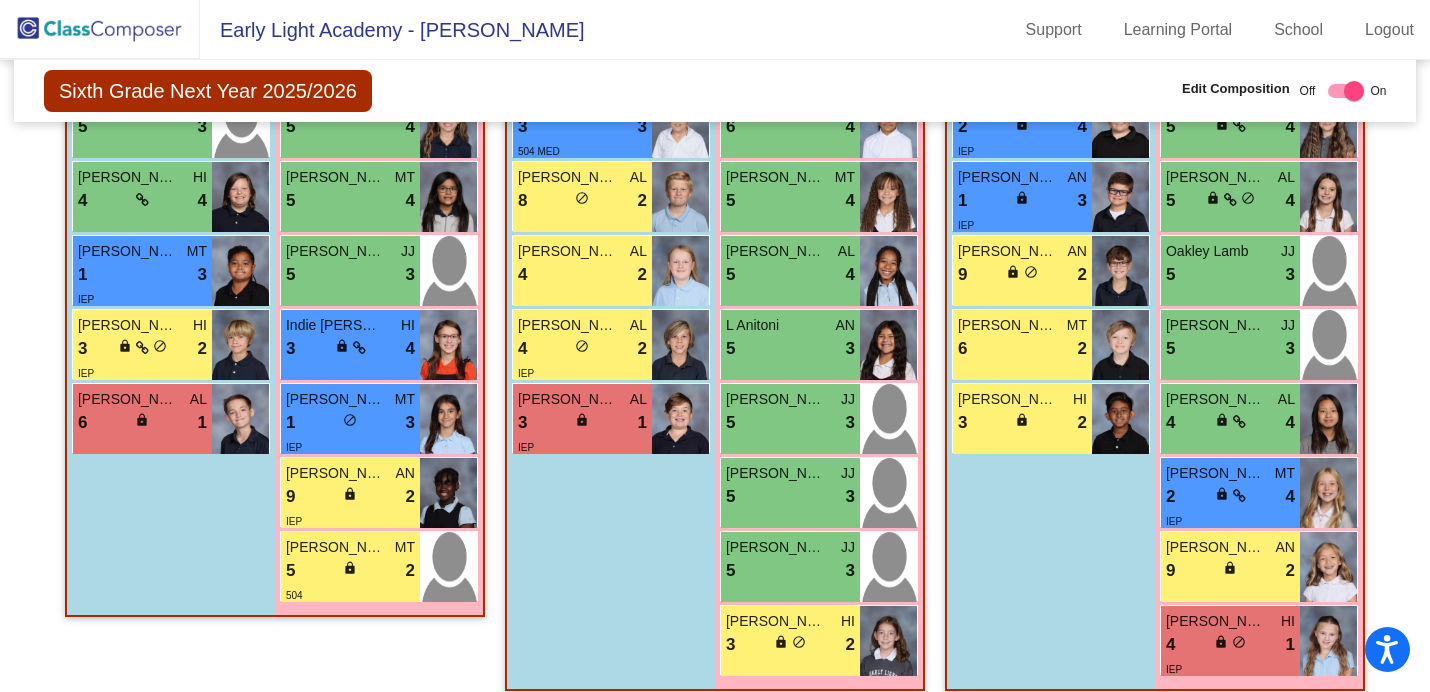 scroll, scrollTop: 1153, scrollLeft: 0, axis: vertical 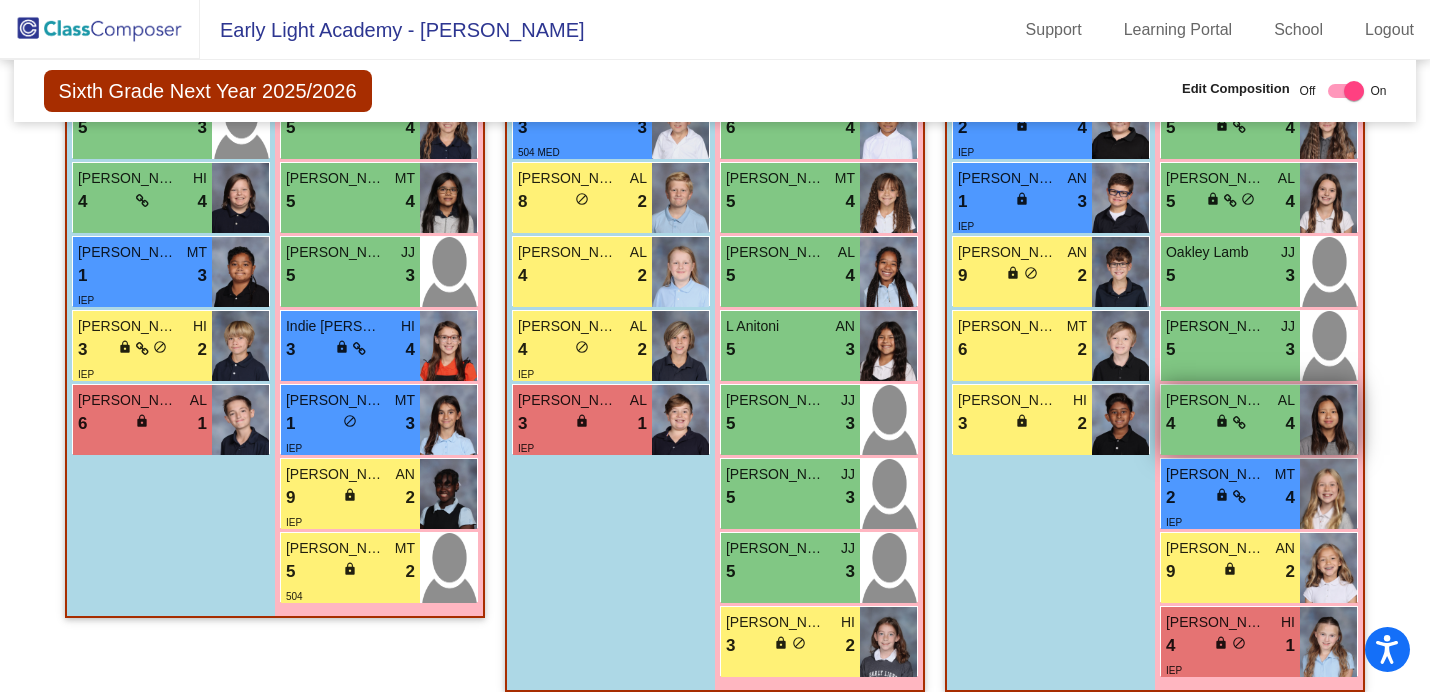 click on "[PERSON_NAME]" at bounding box center (1216, 400) 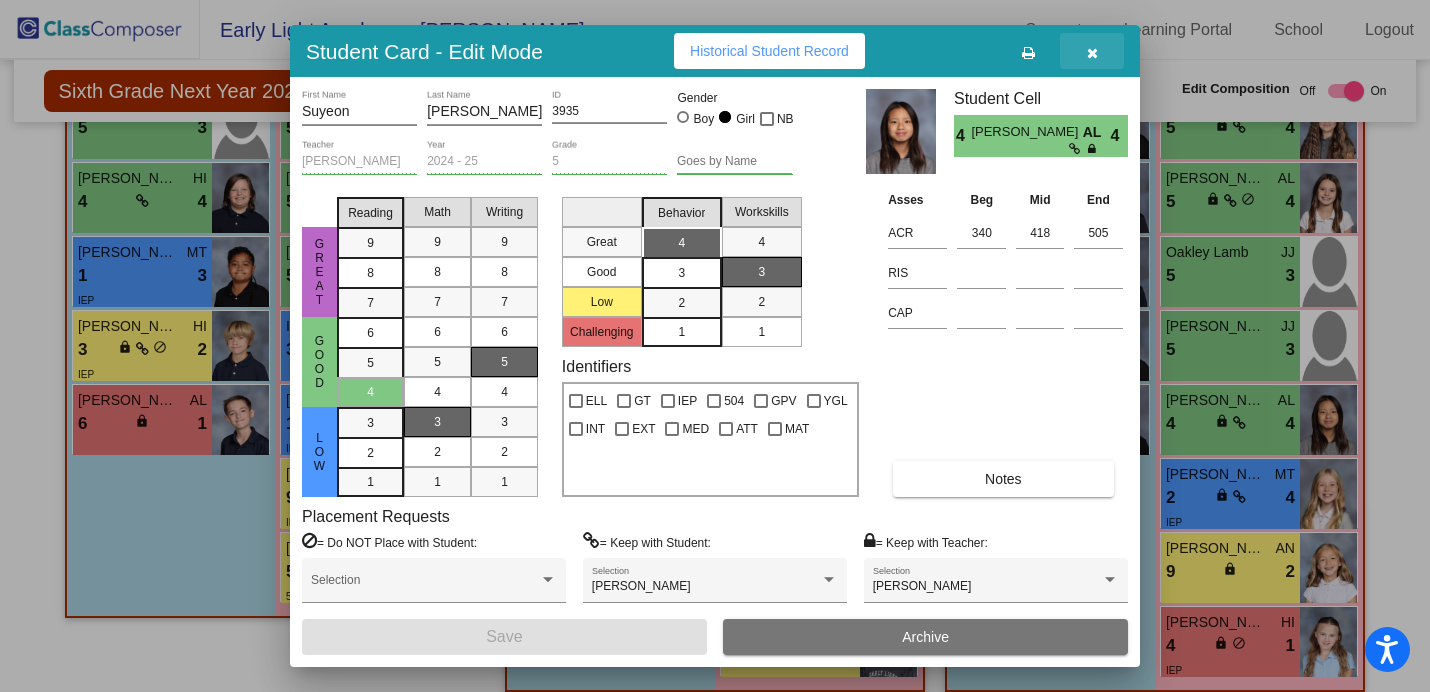 click at bounding box center [1092, 53] 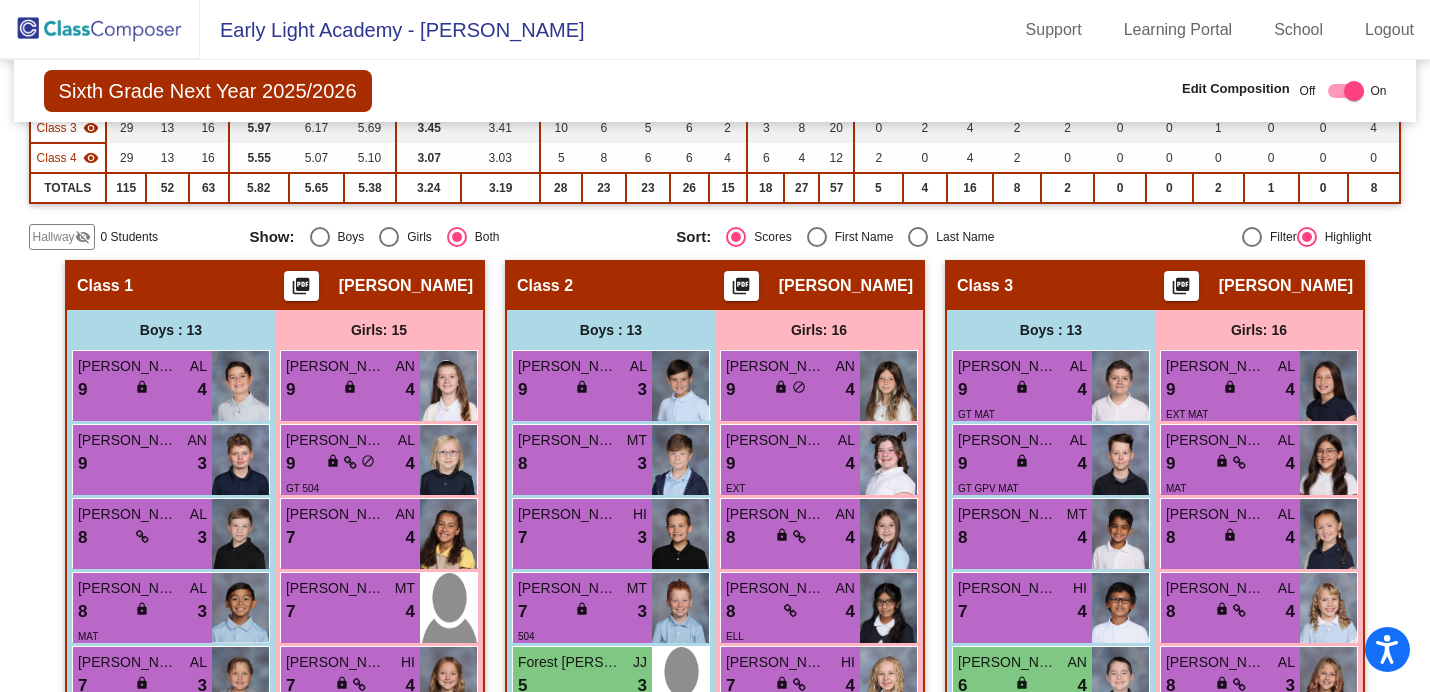 scroll, scrollTop: 0, scrollLeft: 0, axis: both 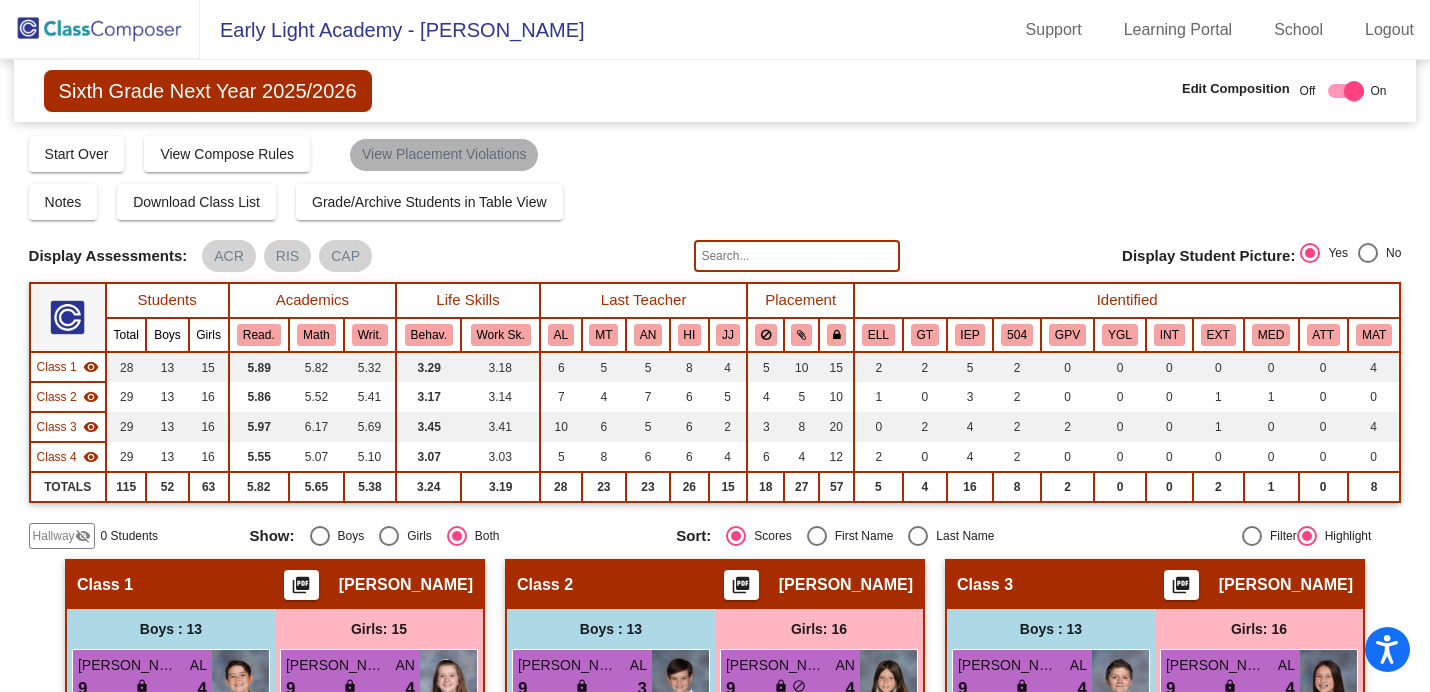 click on "View Placement Violations" 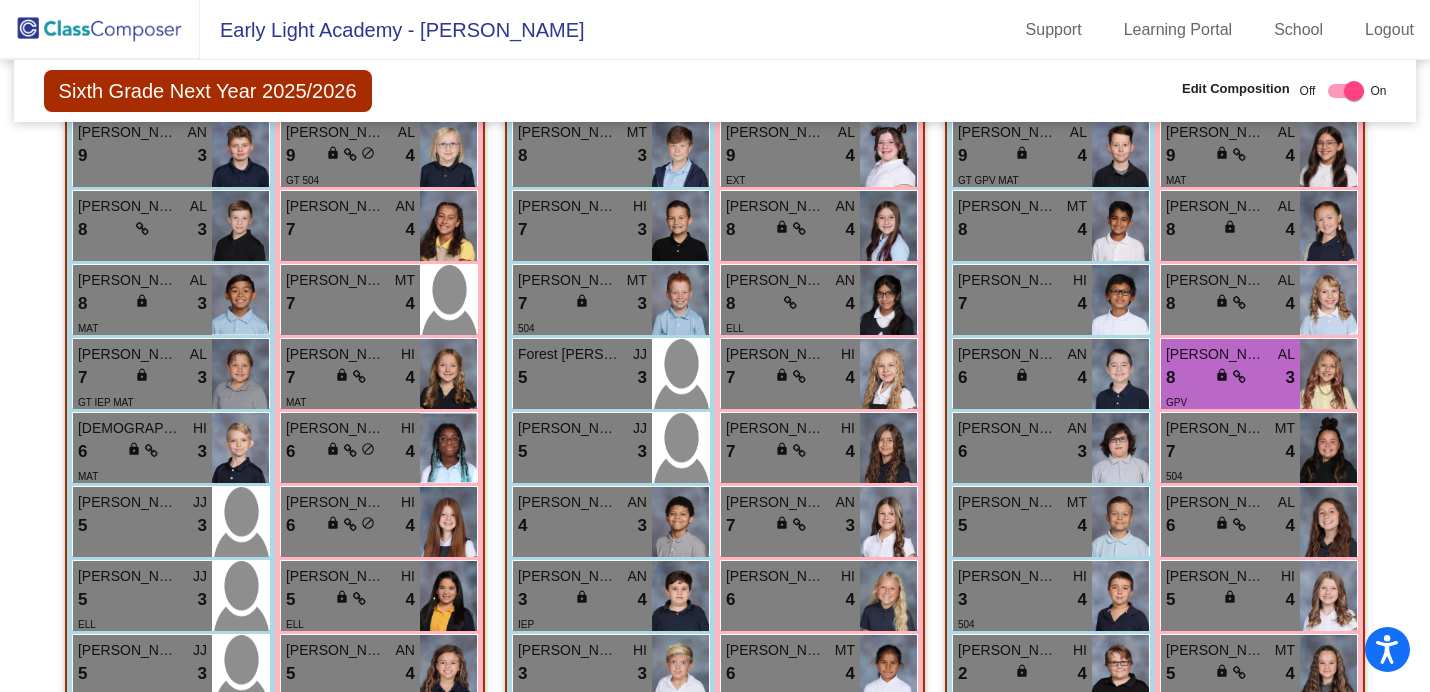 scroll, scrollTop: 0, scrollLeft: 0, axis: both 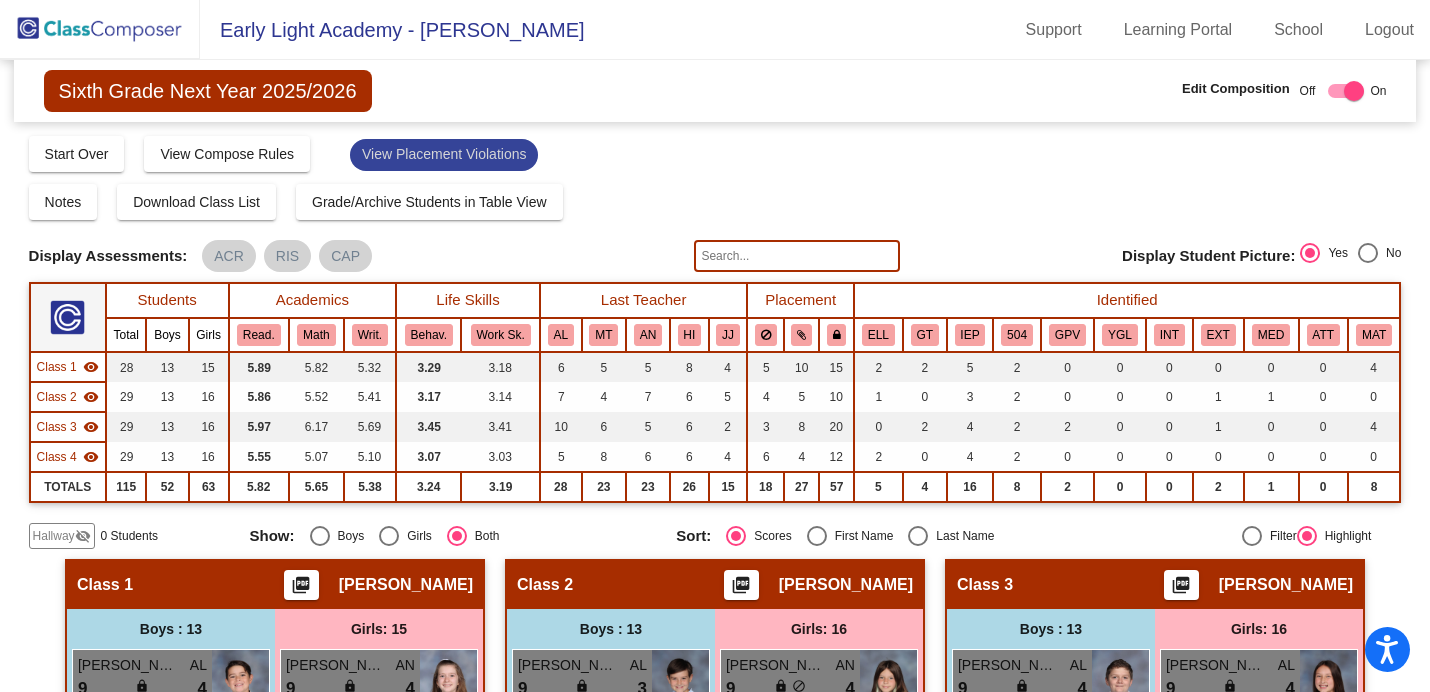 click on "View Placement Violations" 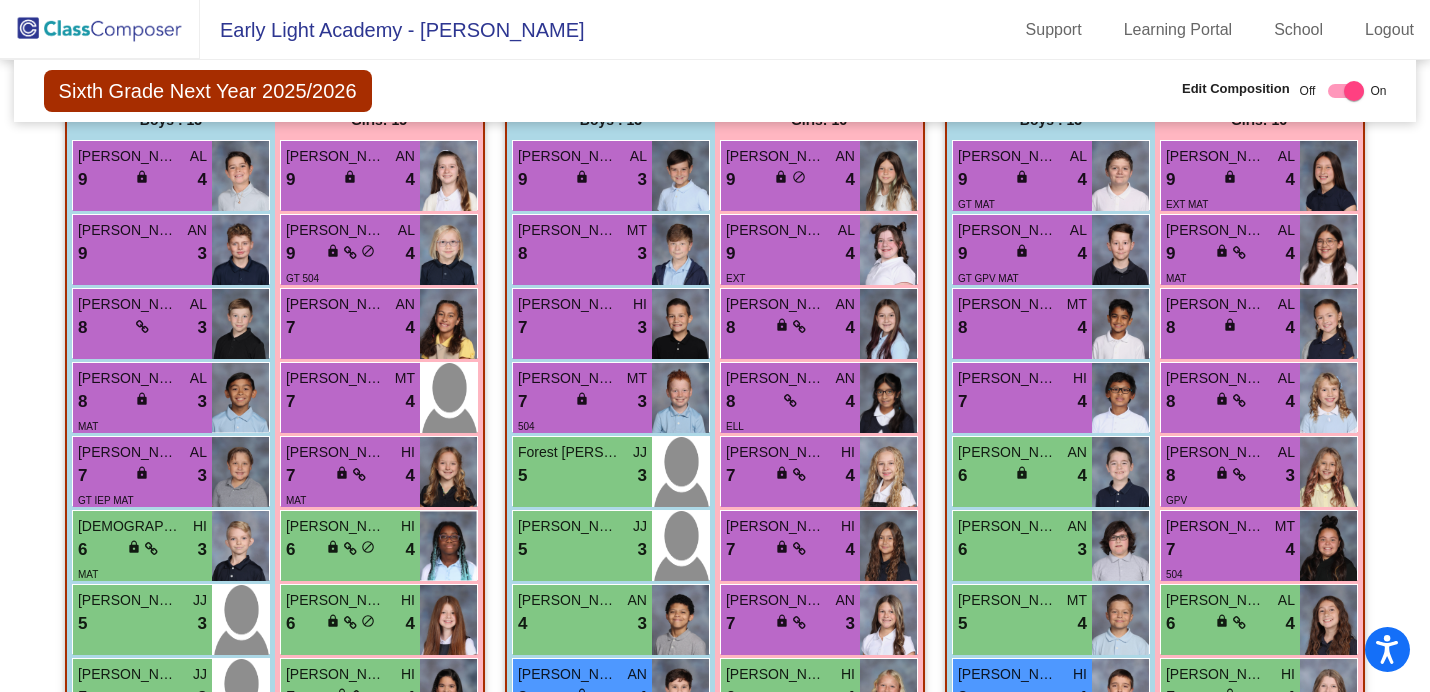 scroll, scrollTop: 514, scrollLeft: 0, axis: vertical 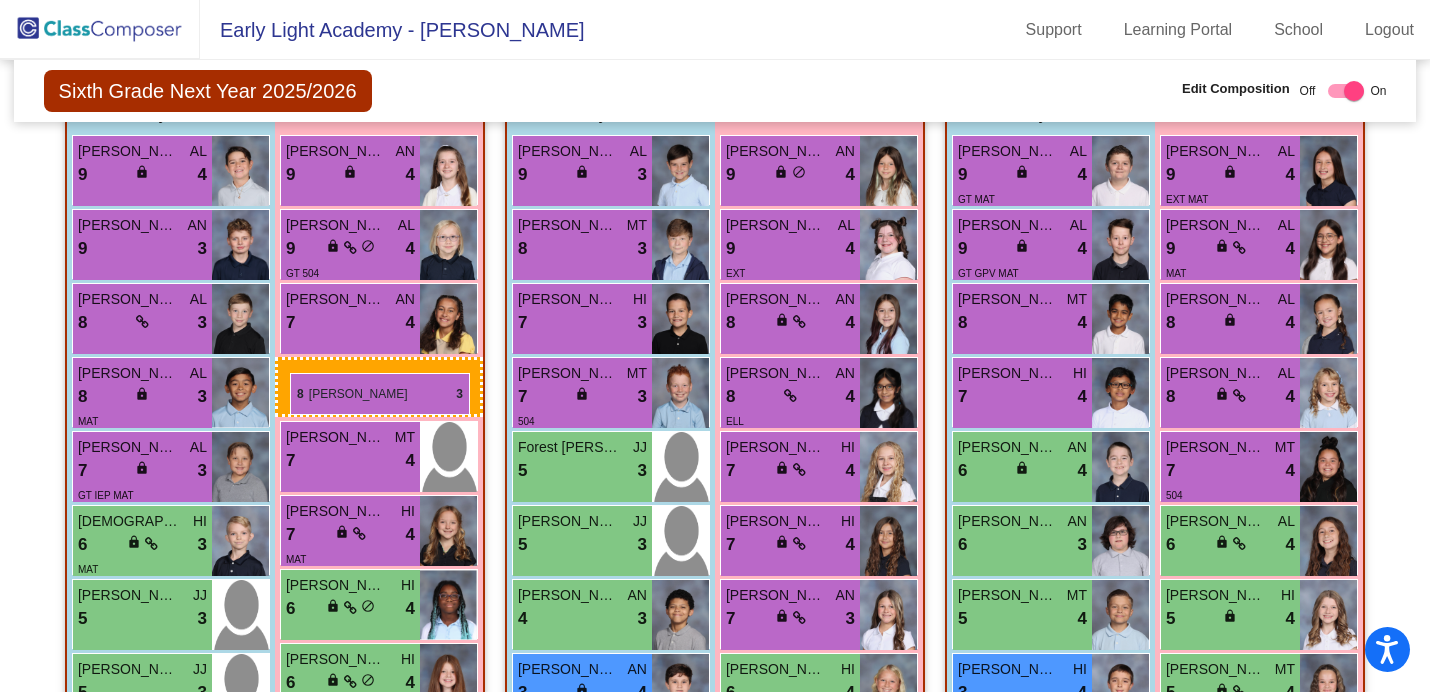 drag, startPoint x: 1224, startPoint y: 461, endPoint x: 290, endPoint y: 373, distance: 938.1365 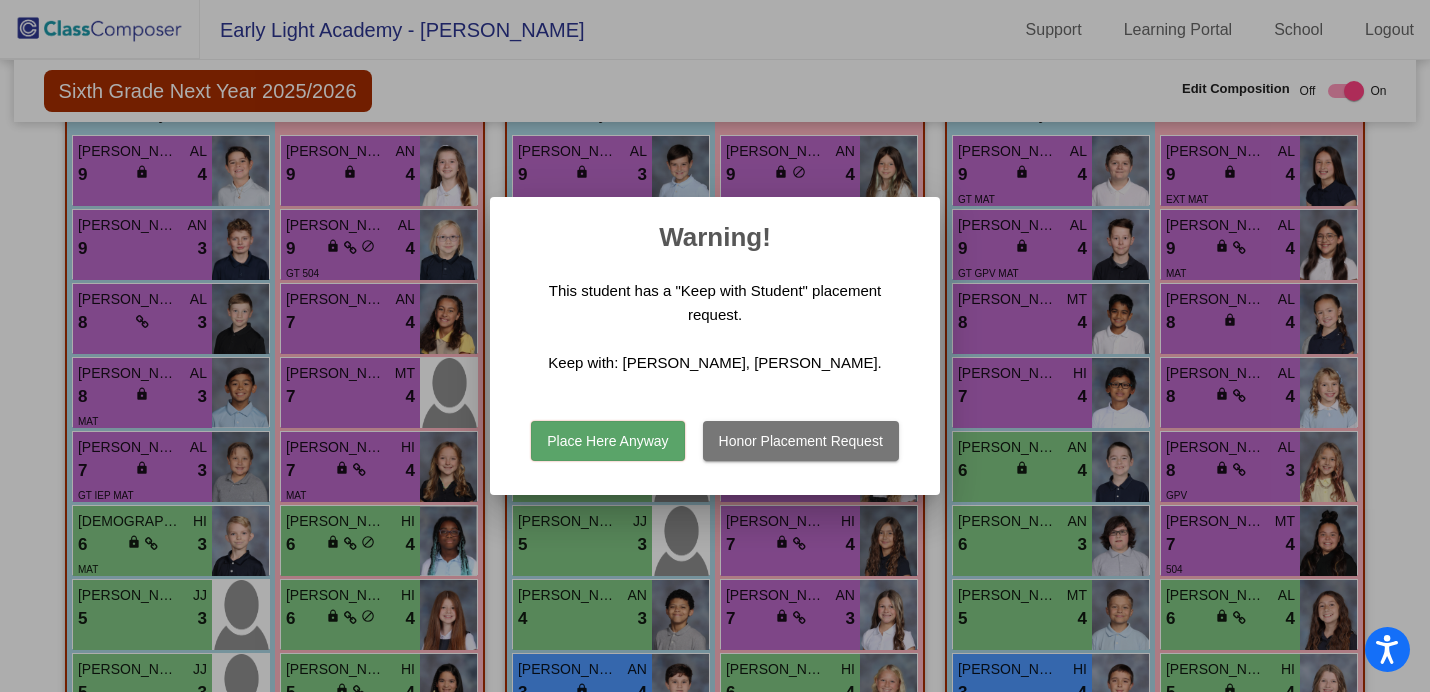 scroll, scrollTop: 0, scrollLeft: 0, axis: both 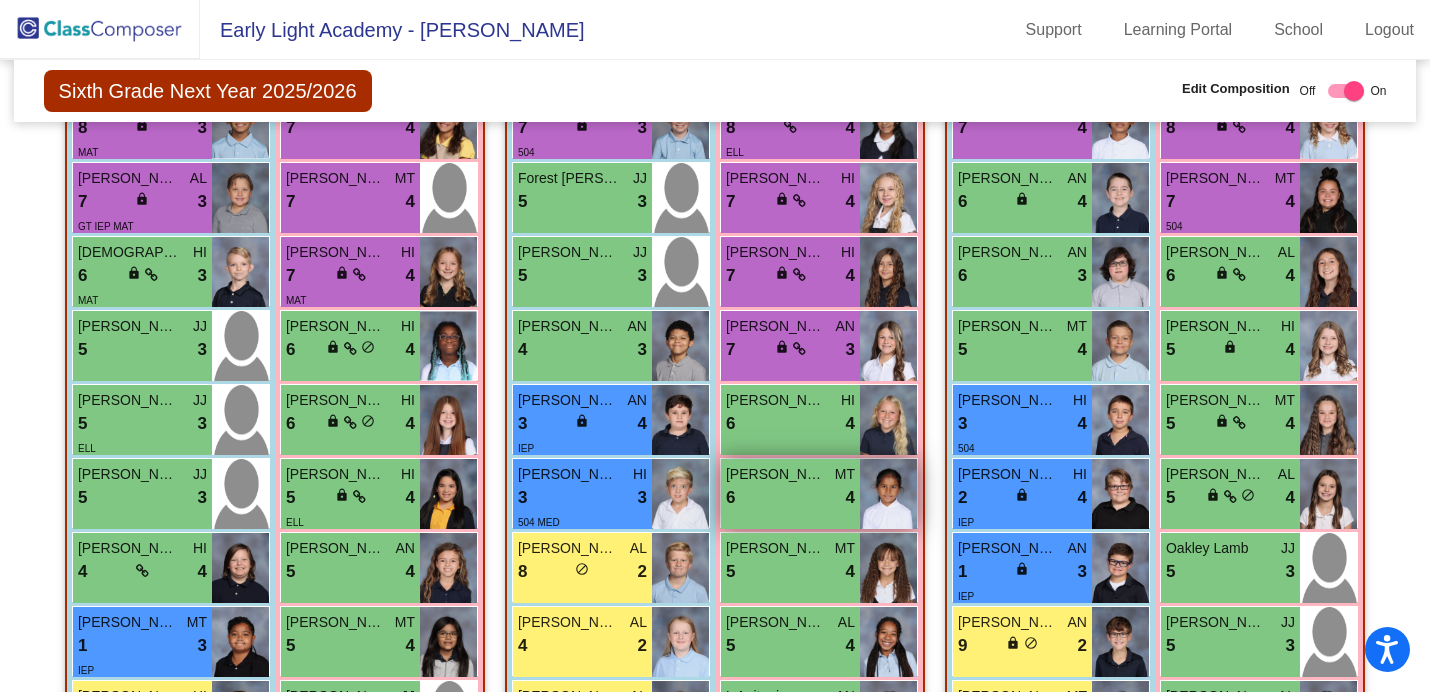 click at bounding box center (888, 494) 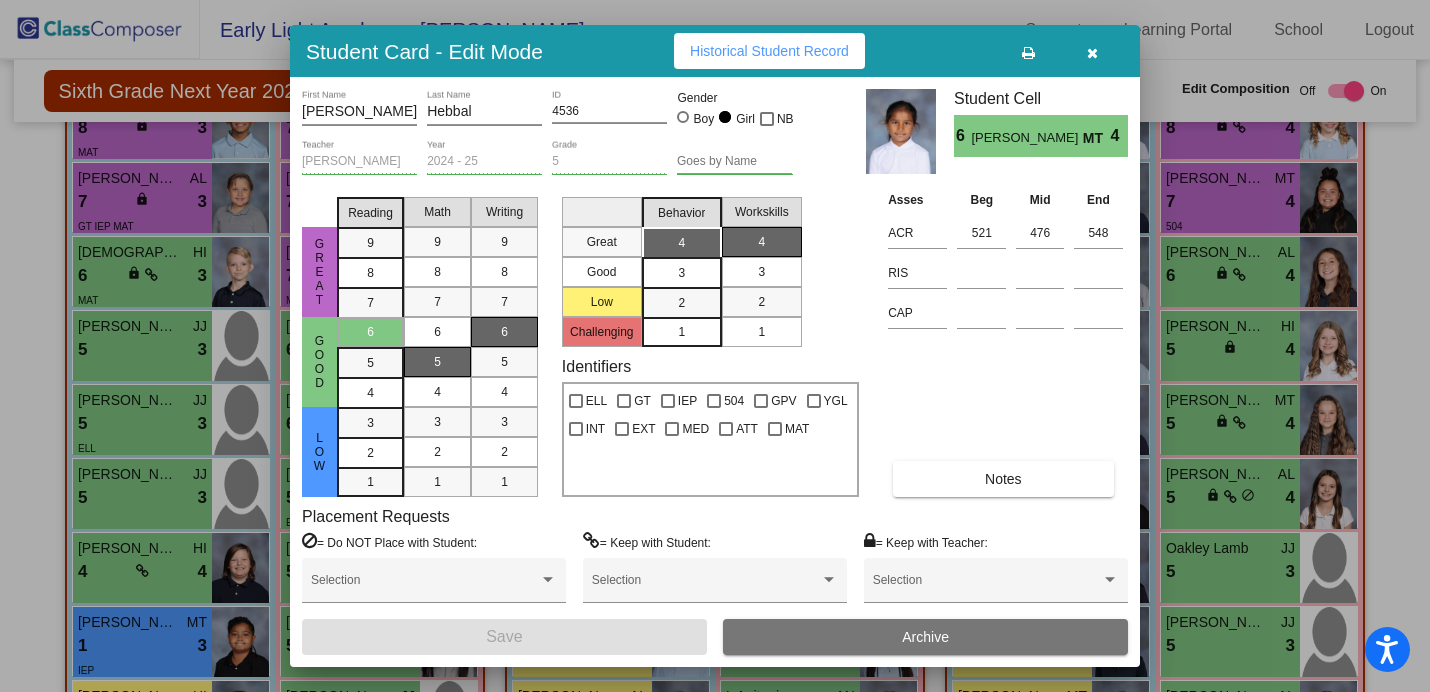 click at bounding box center [1092, 53] 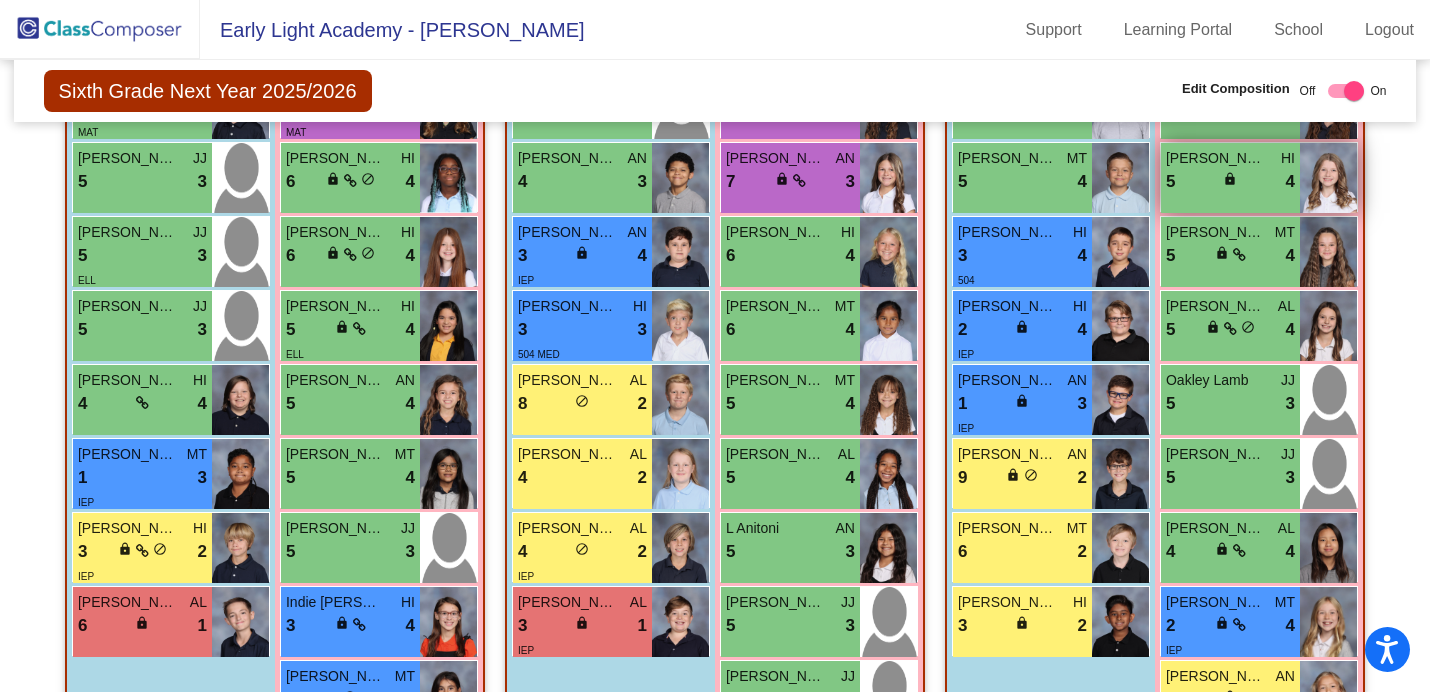 scroll, scrollTop: 977, scrollLeft: 0, axis: vertical 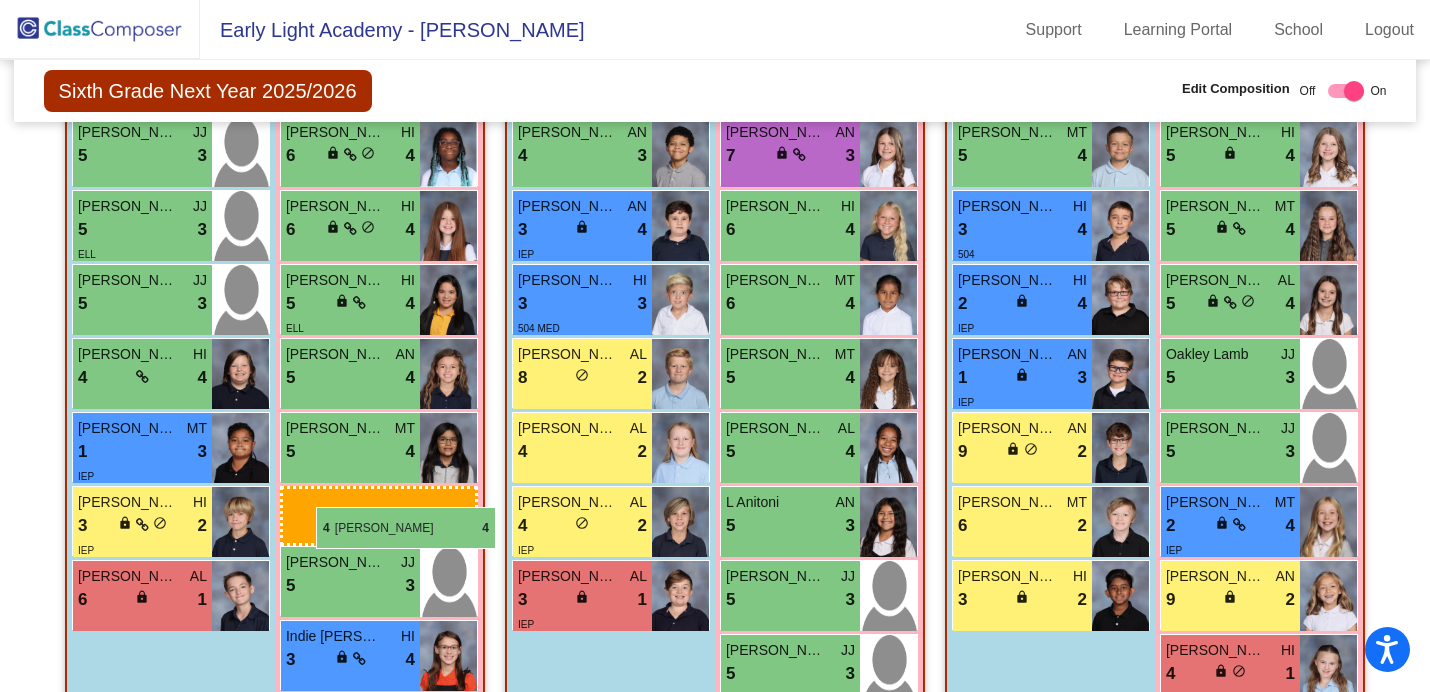 drag, startPoint x: 1226, startPoint y: 526, endPoint x: 315, endPoint y: 507, distance: 911.1981 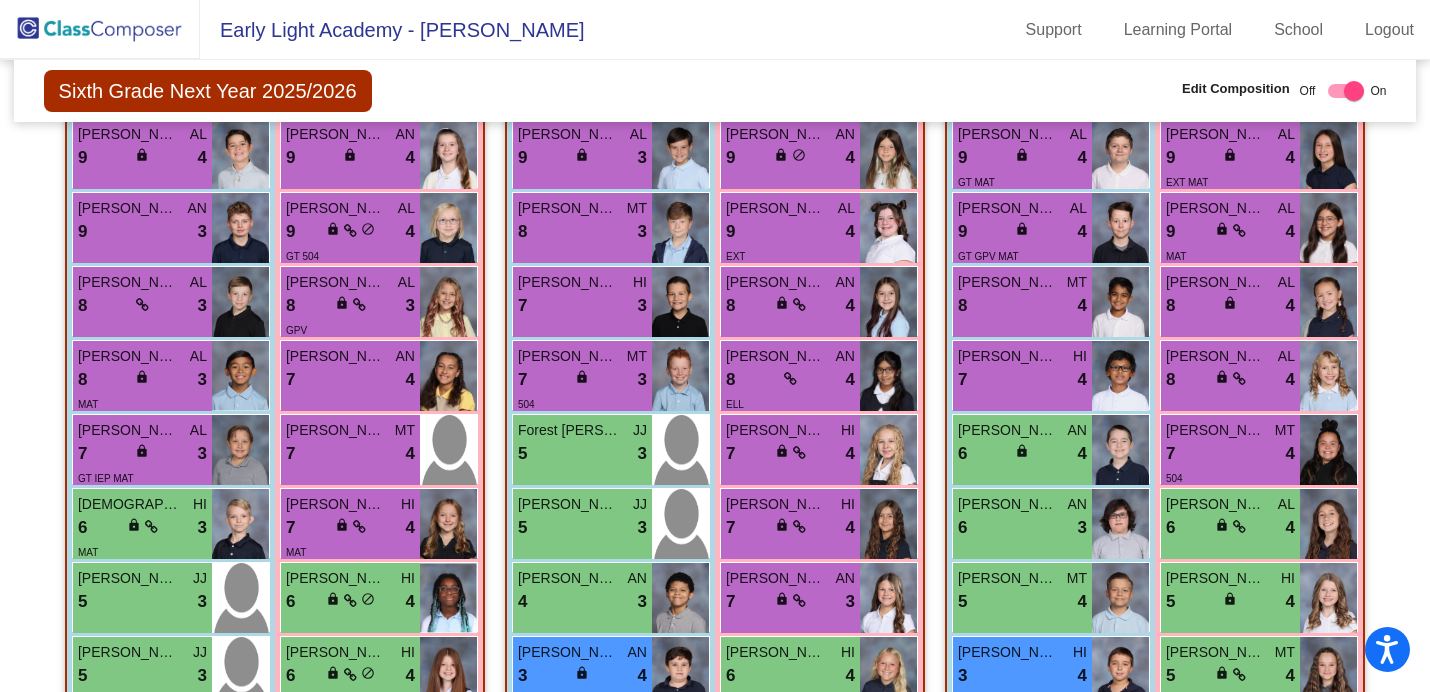 scroll, scrollTop: 534, scrollLeft: 0, axis: vertical 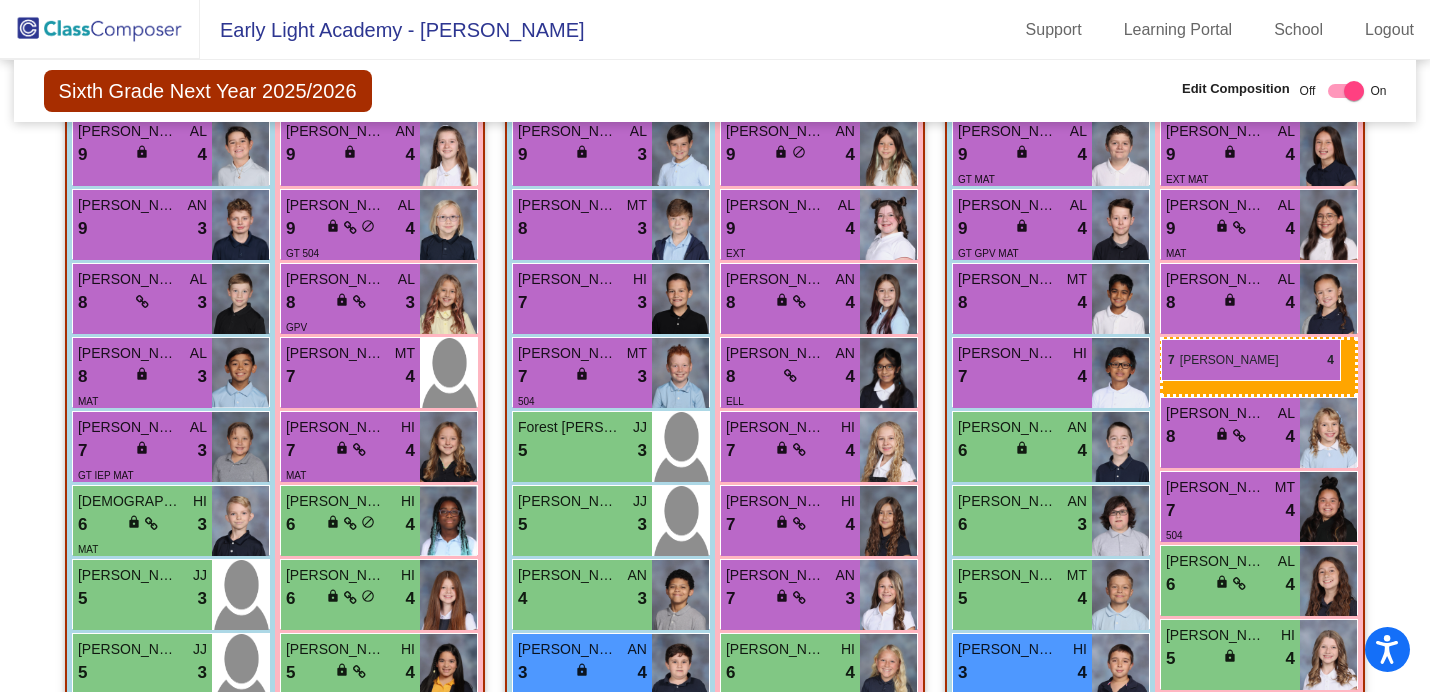 drag, startPoint x: 337, startPoint y: 371, endPoint x: 1161, endPoint y: 339, distance: 824.62115 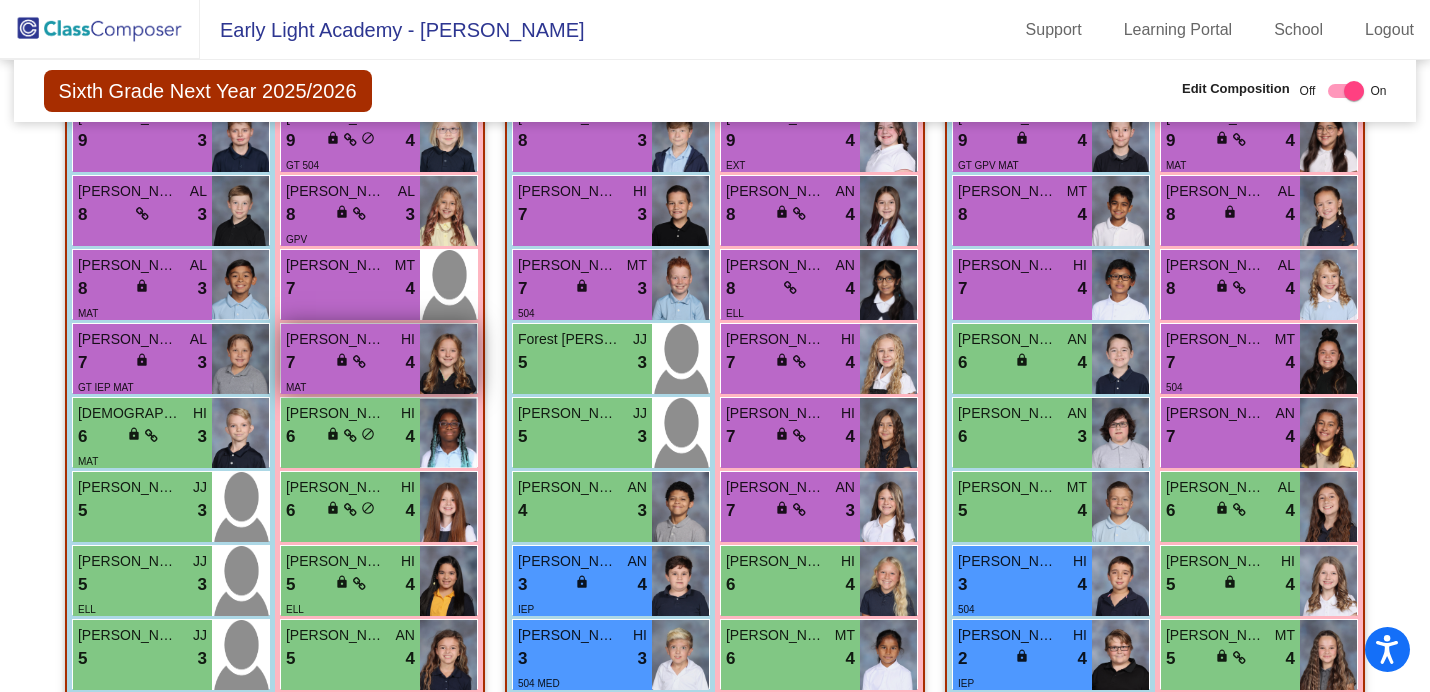 scroll, scrollTop: 624, scrollLeft: 0, axis: vertical 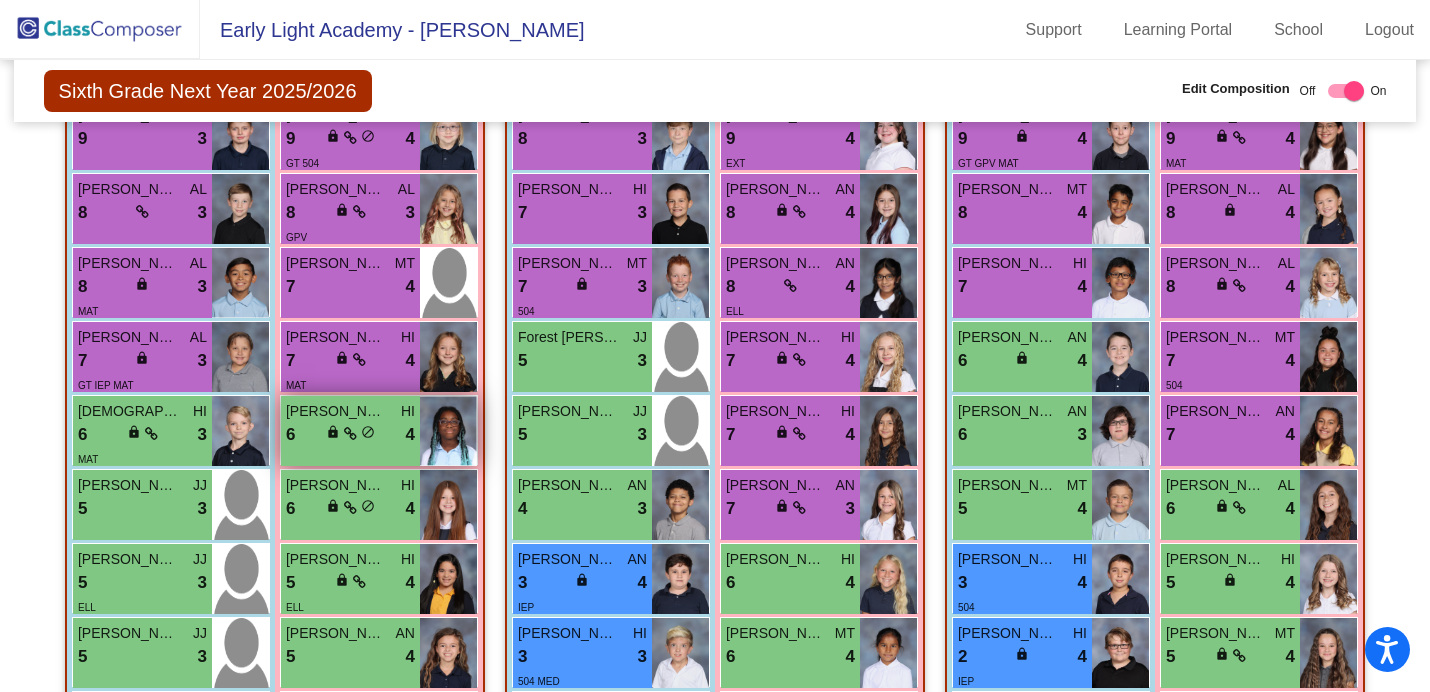 click on "[PERSON_NAME]" at bounding box center [336, 411] 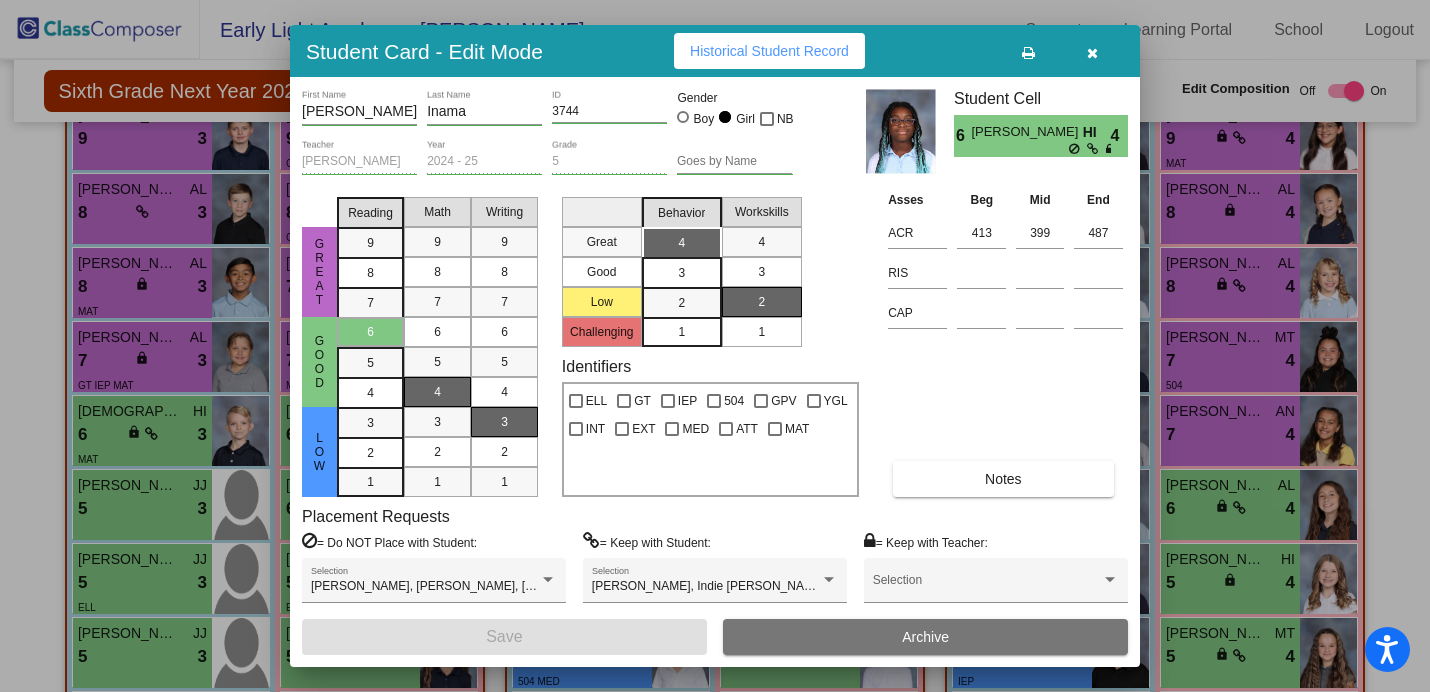 click on "Archive" at bounding box center [925, 637] 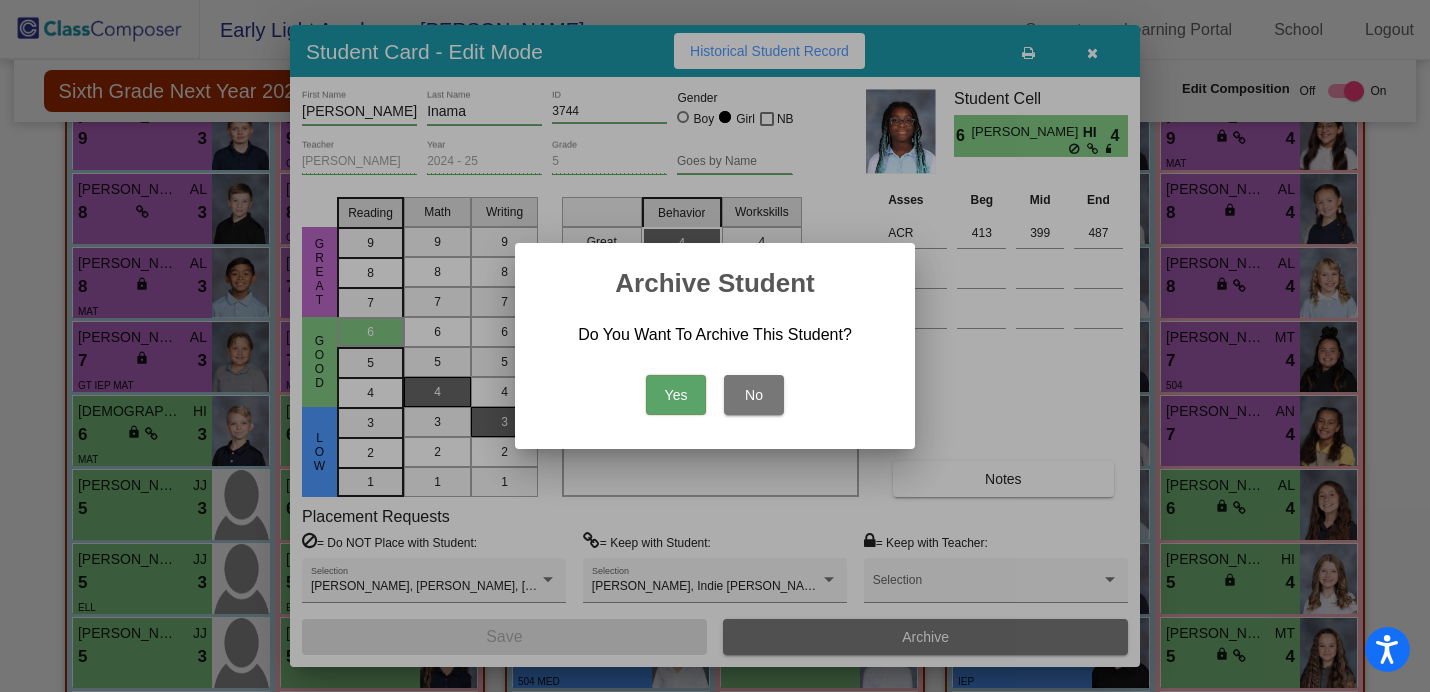 click on "Yes" at bounding box center (676, 395) 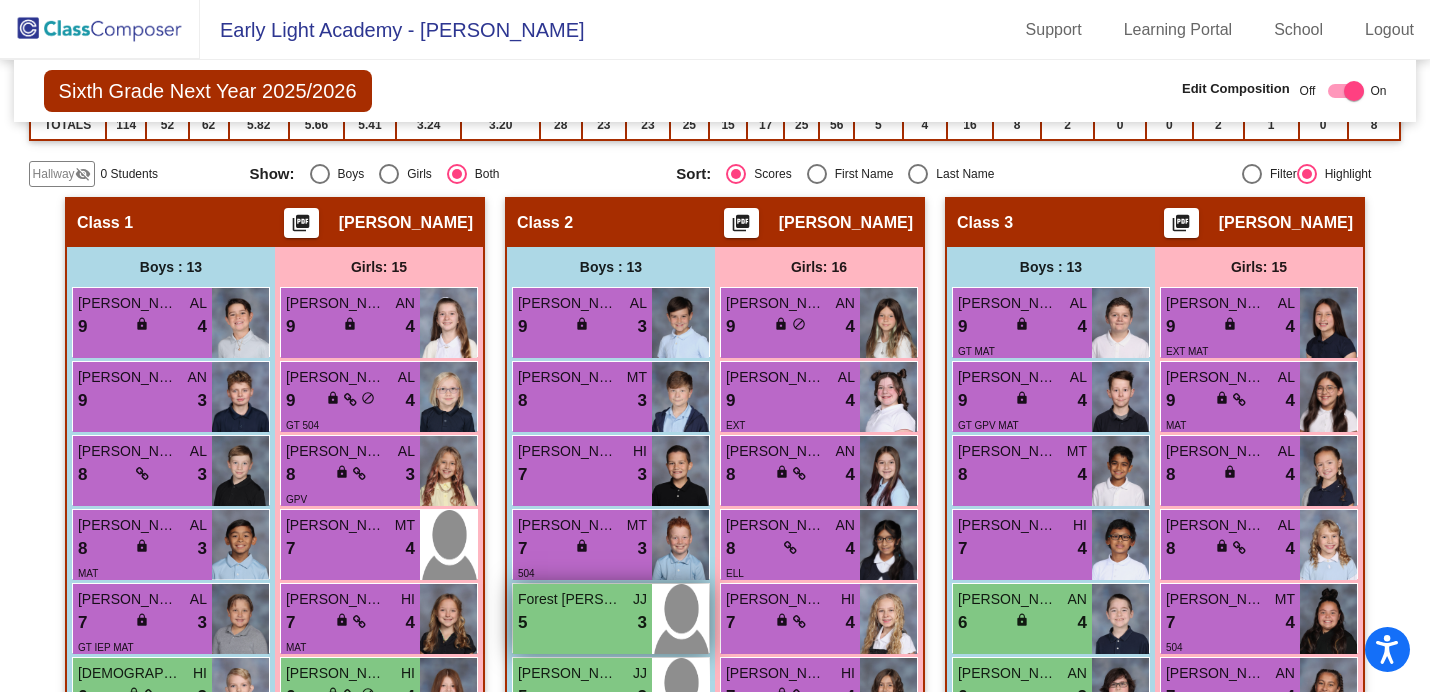scroll, scrollTop: 0, scrollLeft: 0, axis: both 